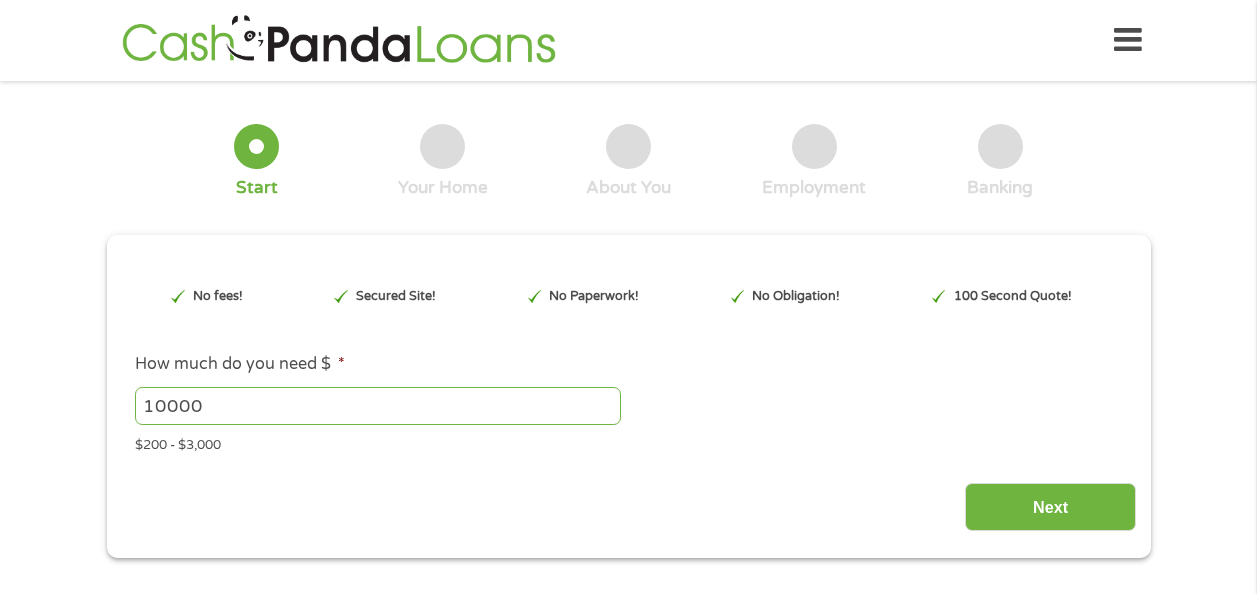 scroll, scrollTop: 0, scrollLeft: 0, axis: both 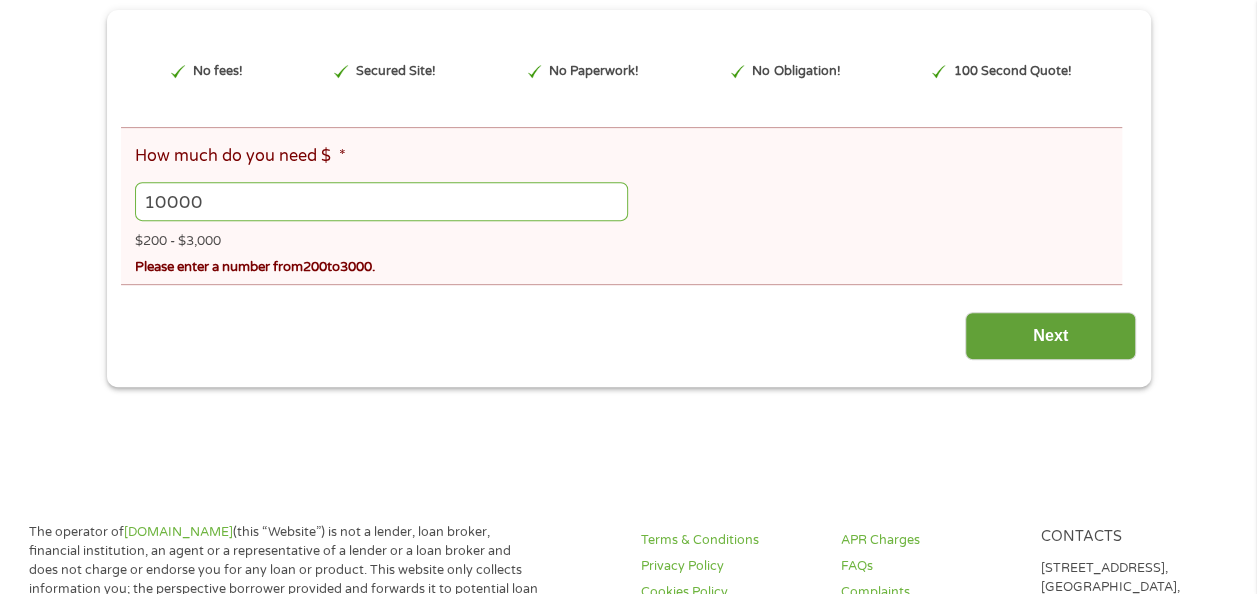 click on "Next" at bounding box center [1050, 336] 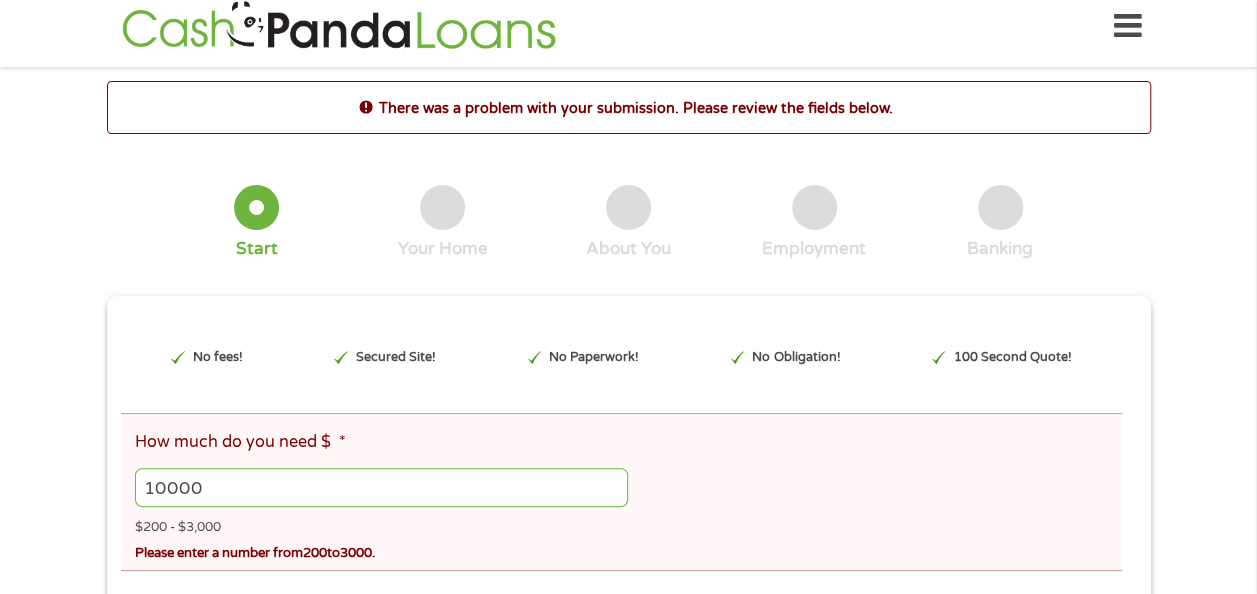 scroll, scrollTop: 0, scrollLeft: 0, axis: both 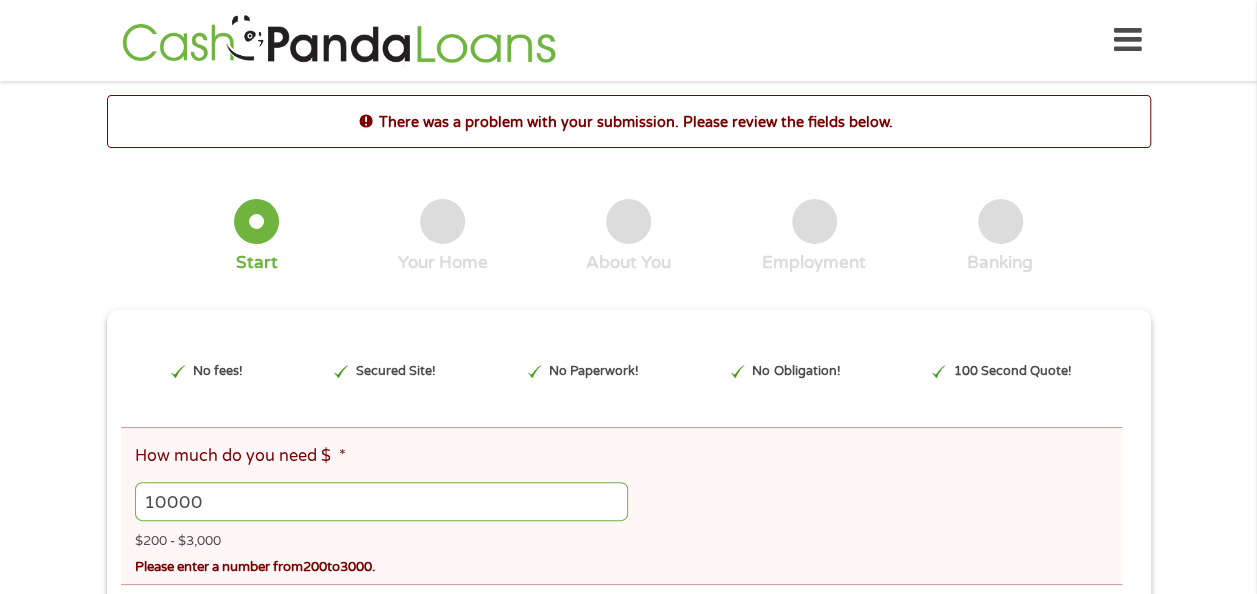 drag, startPoint x: 203, startPoint y: 502, endPoint x: 106, endPoint y: 500, distance: 97.020615 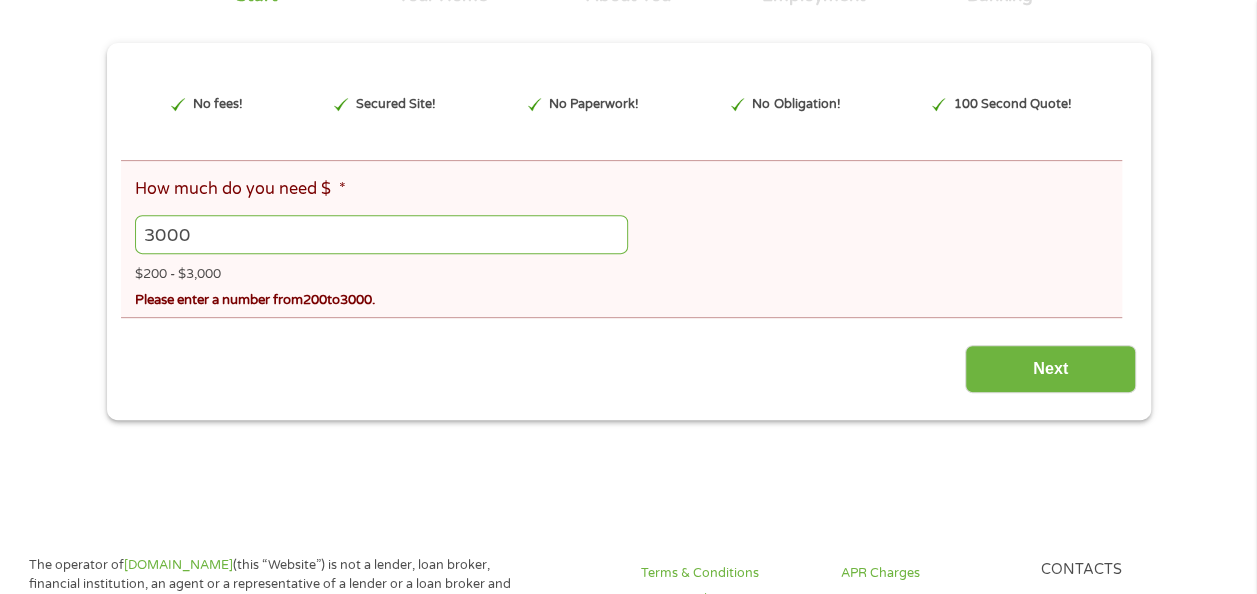 scroll, scrollTop: 300, scrollLeft: 0, axis: vertical 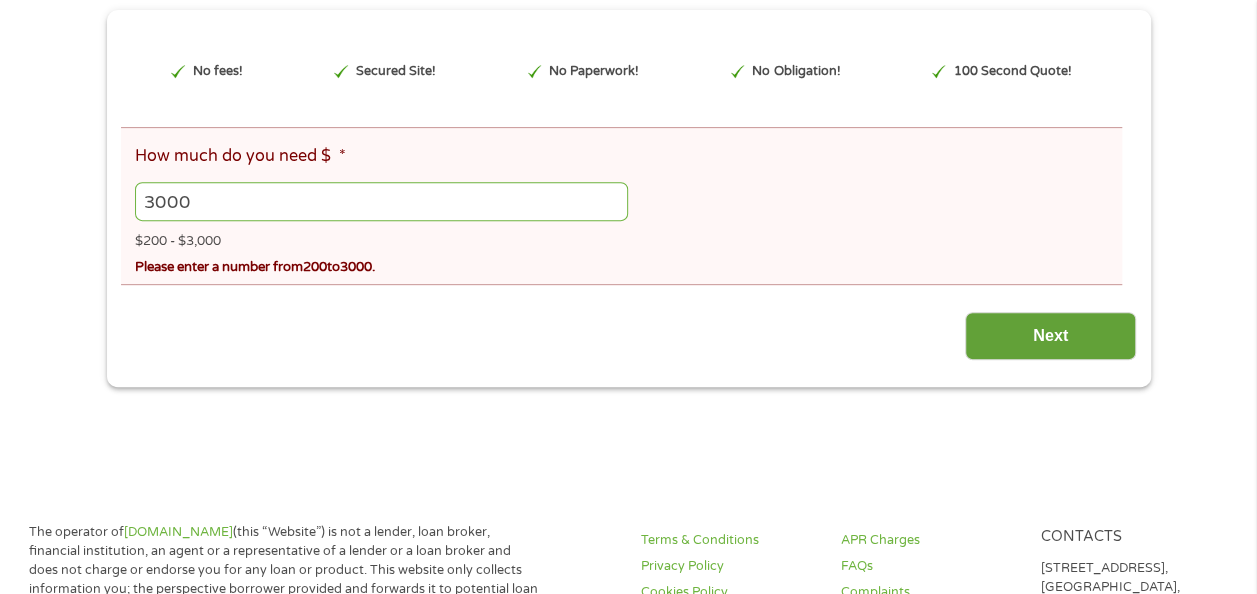 type on "3000" 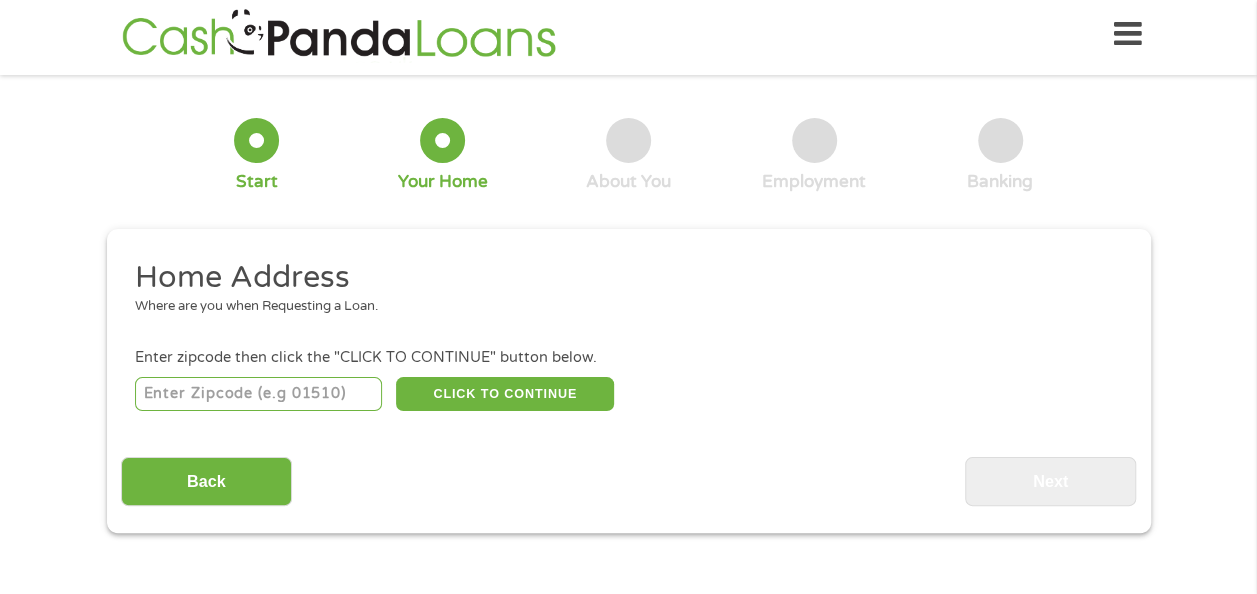 scroll, scrollTop: 0, scrollLeft: 0, axis: both 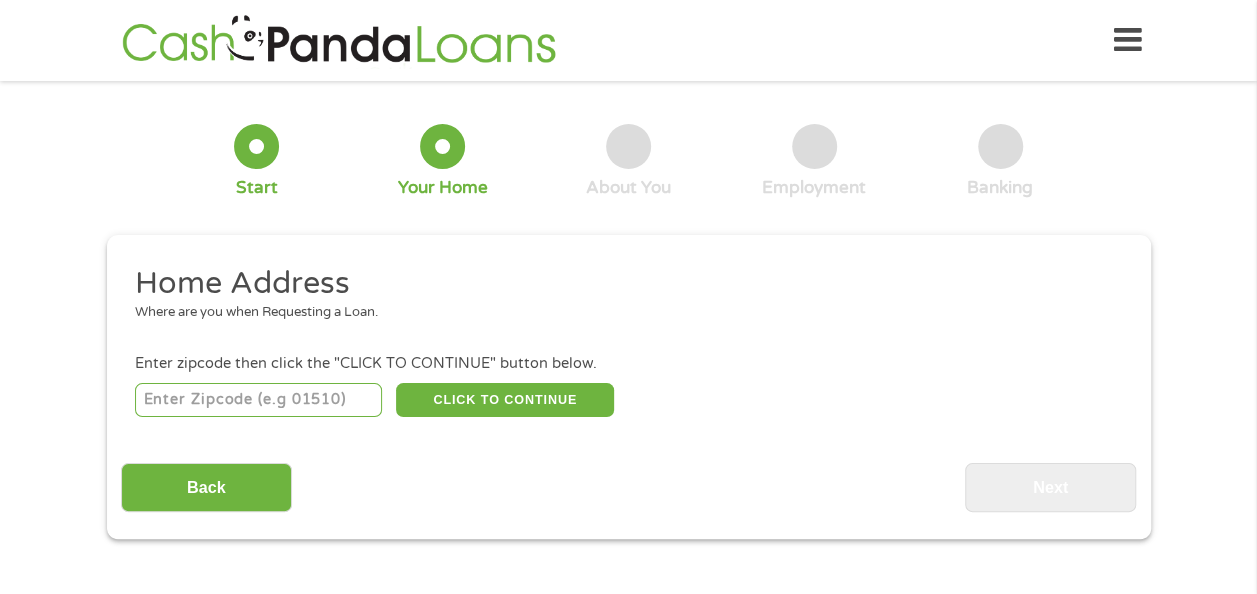 click at bounding box center (258, 400) 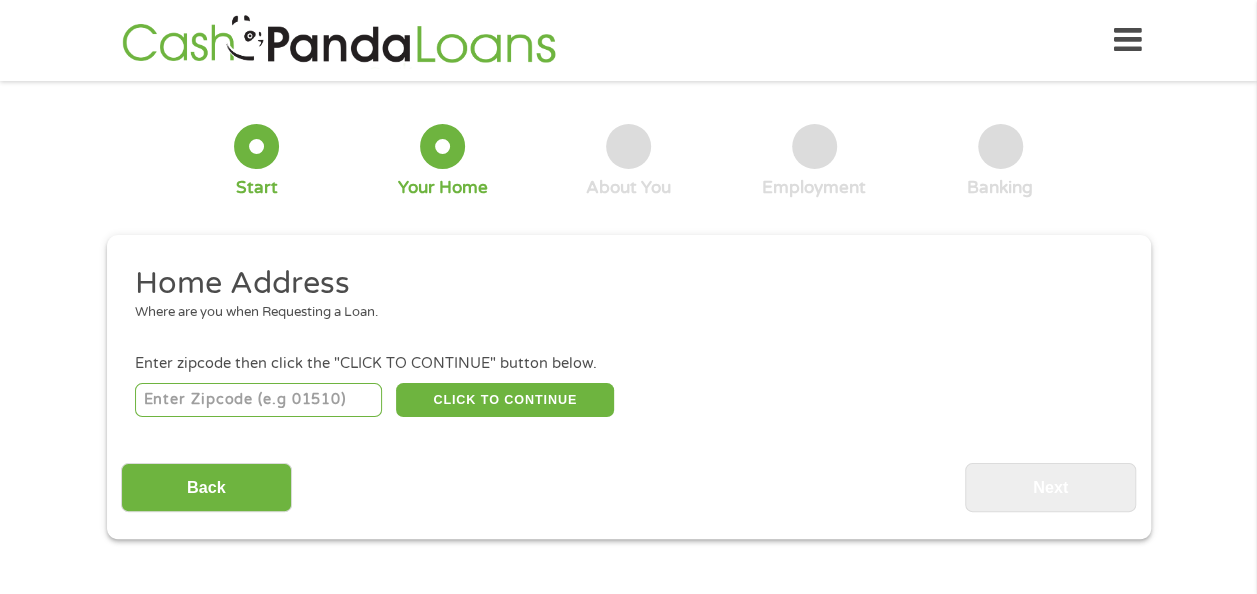 type on "35473" 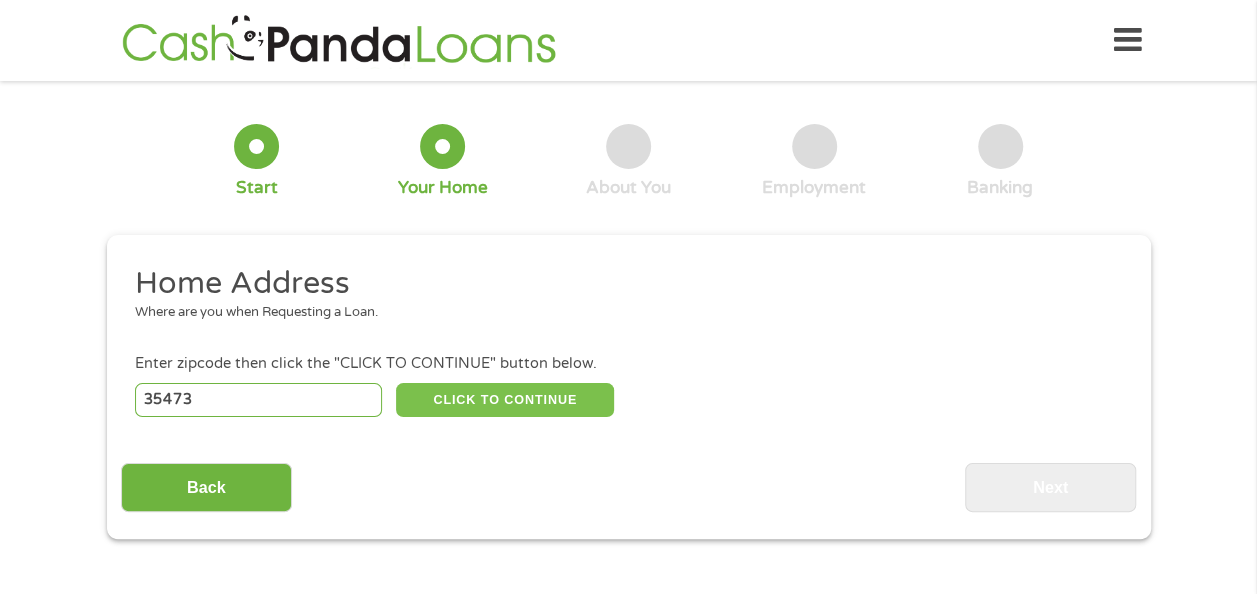 click on "CLICK TO CONTINUE" at bounding box center [505, 400] 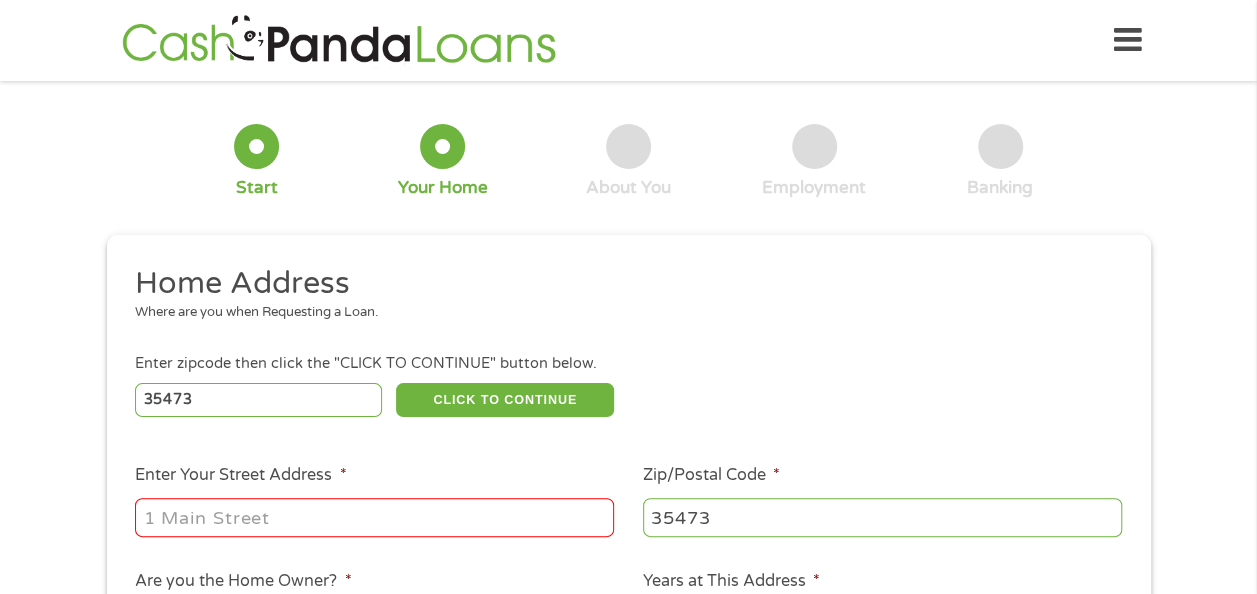 click on "Enter Your Street Address *" at bounding box center (374, 517) 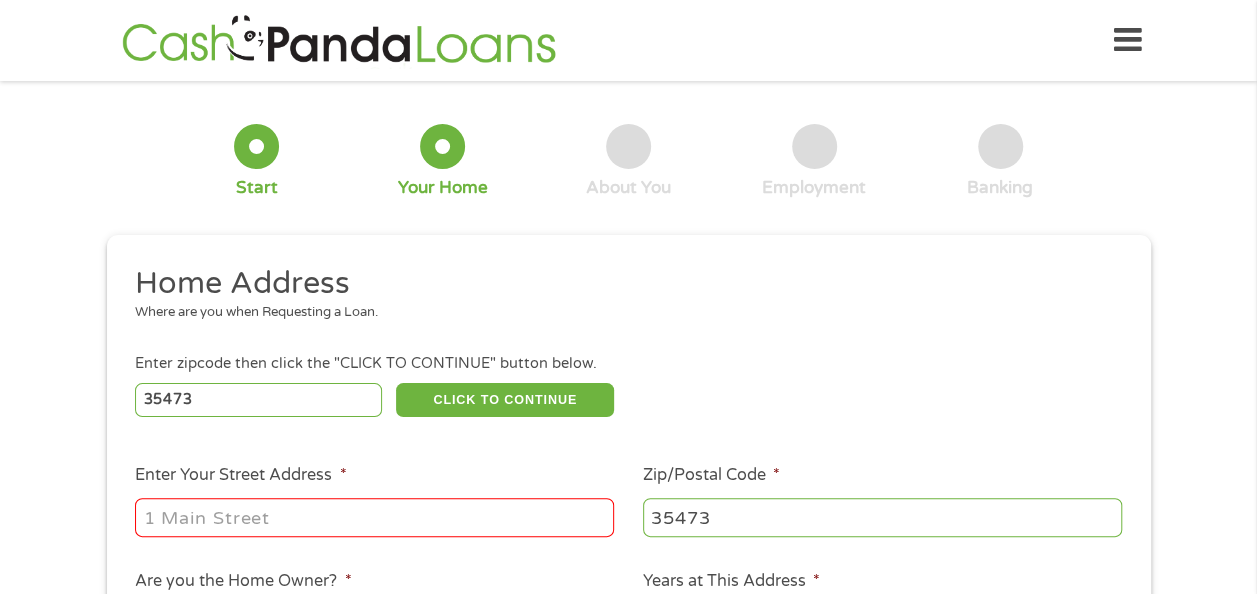 type on "[STREET_ADDRESS]" 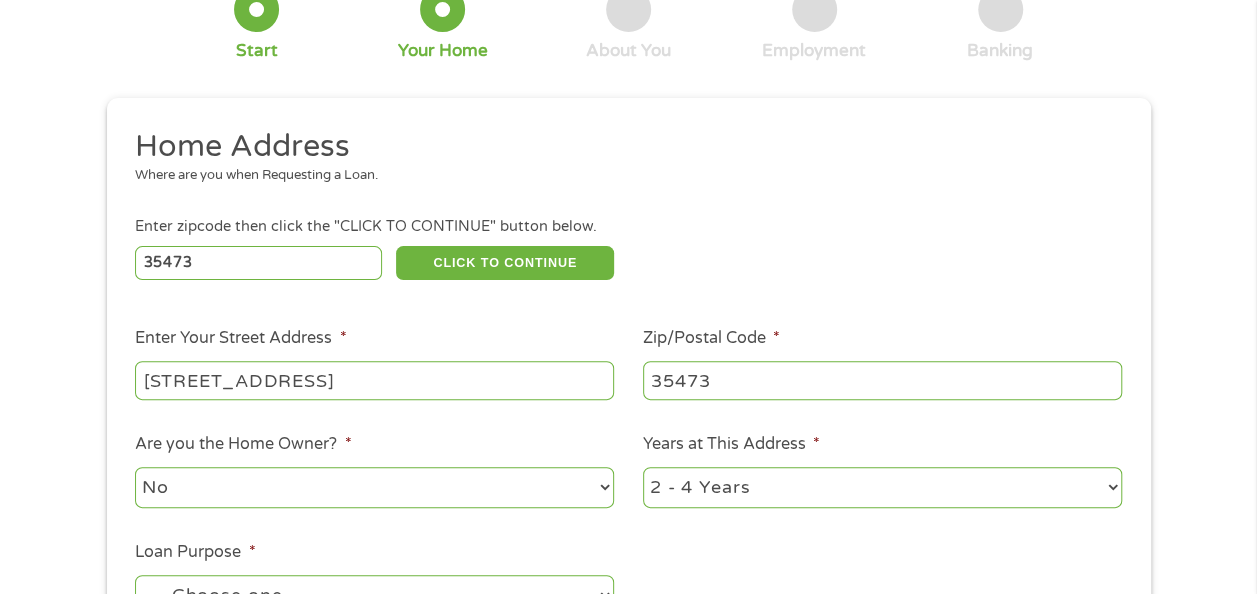 scroll, scrollTop: 200, scrollLeft: 0, axis: vertical 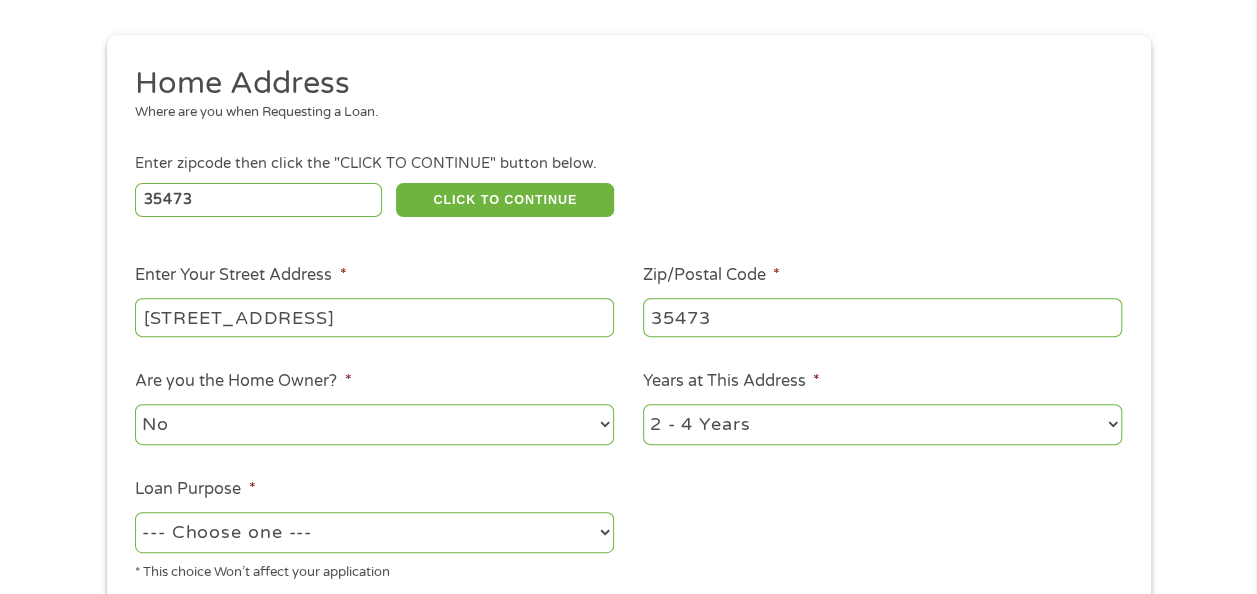 click on "No Yes" at bounding box center [374, 424] 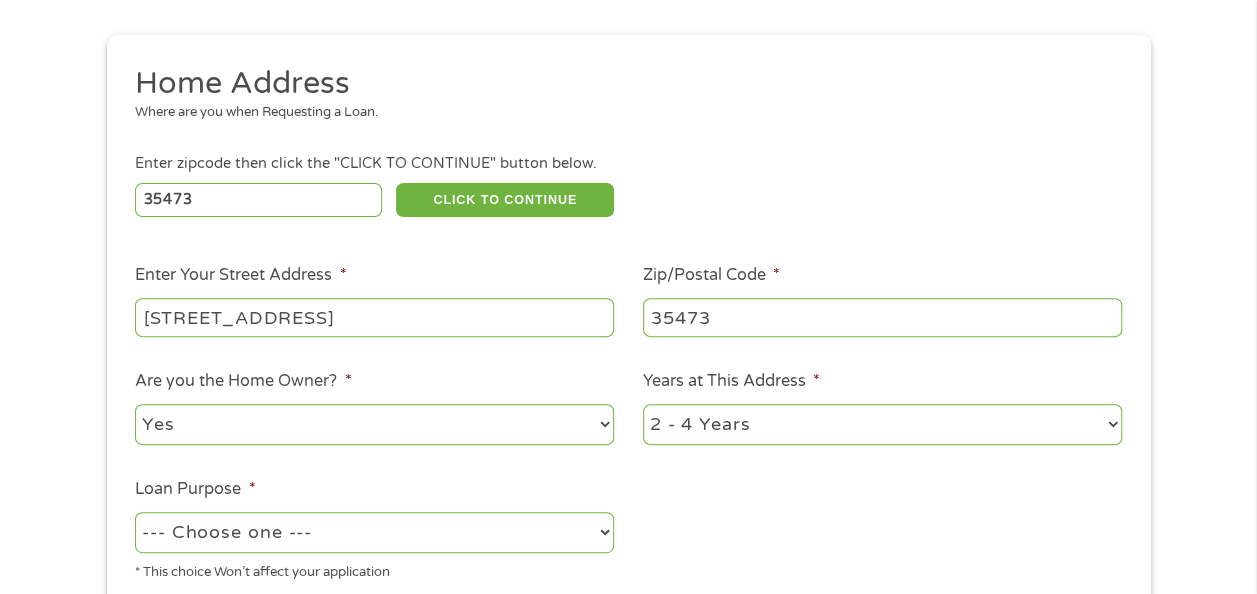 click on "No Yes" at bounding box center (374, 424) 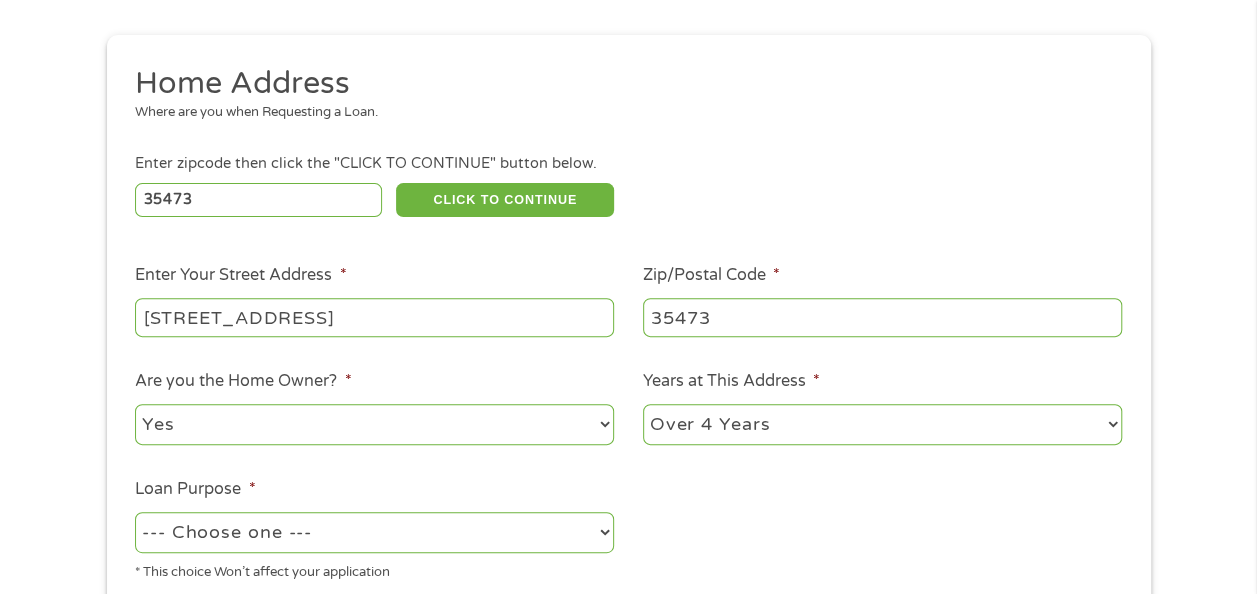 click on "--- Choose one --- Pay Bills Debt Consolidation Home Improvement Major Purchase Car Loan Short Term Cash Medical Expenses Other" at bounding box center (374, 532) 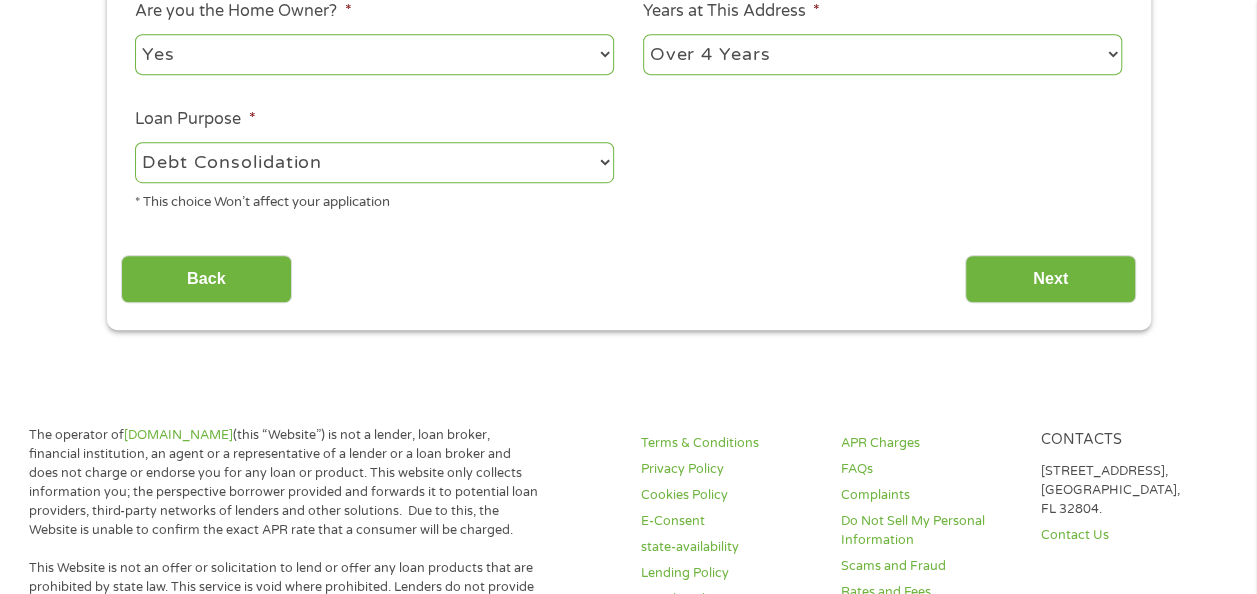 scroll, scrollTop: 600, scrollLeft: 0, axis: vertical 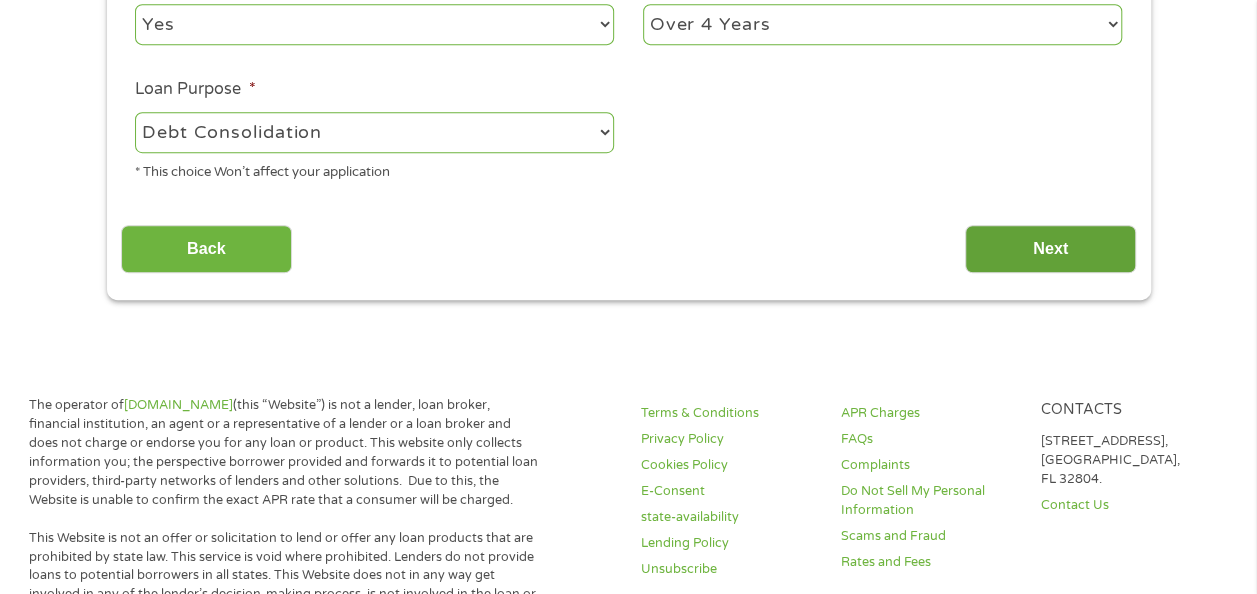 click on "Next" at bounding box center (1050, 249) 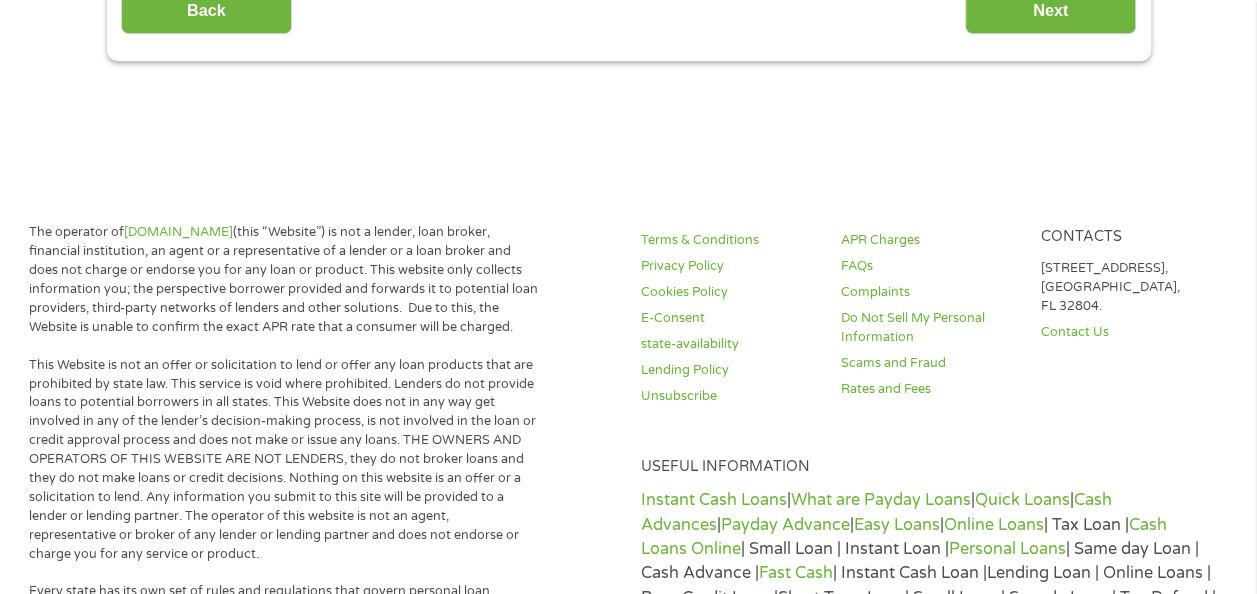 scroll, scrollTop: 8, scrollLeft: 8, axis: both 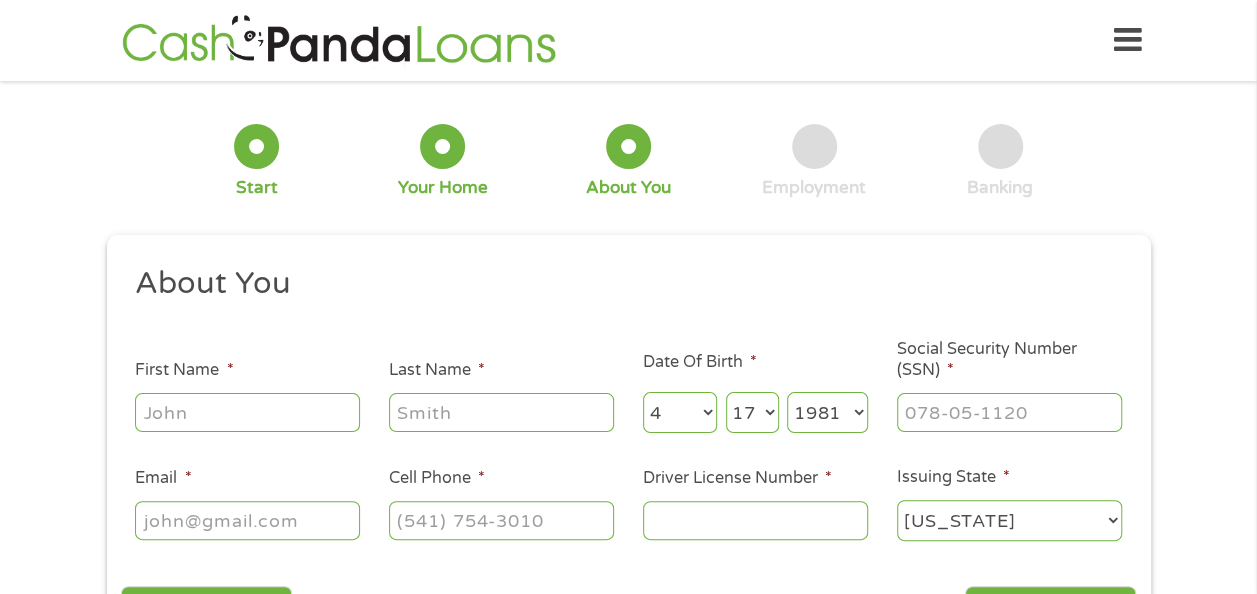 click on "First Name *" at bounding box center [247, 412] 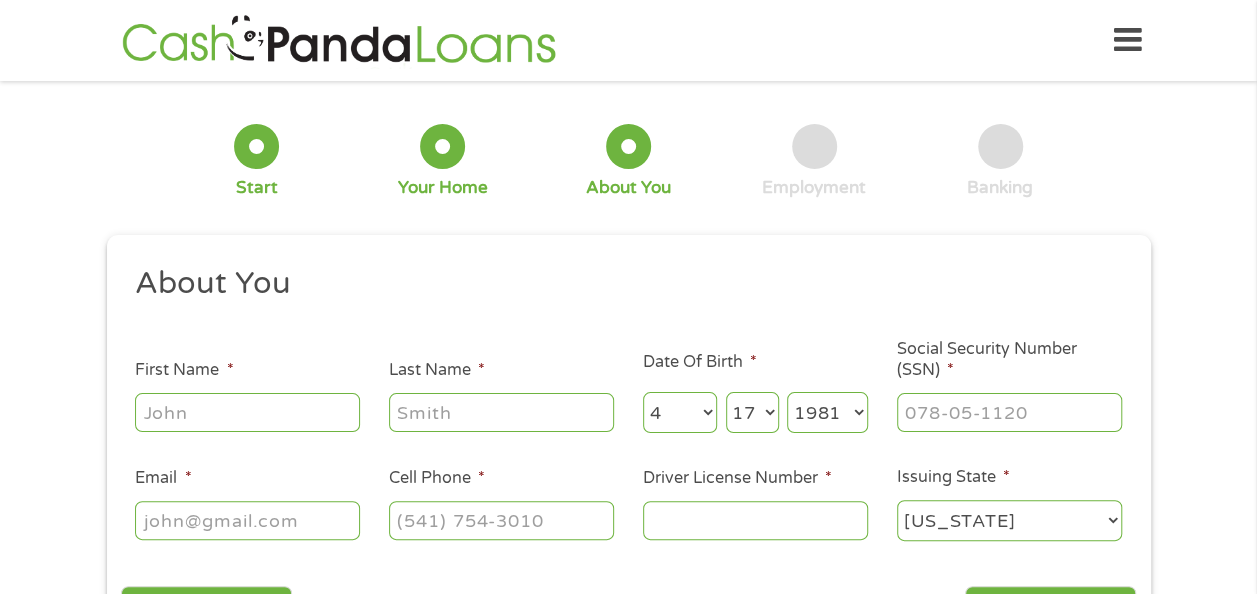 type on "[PERSON_NAME]" 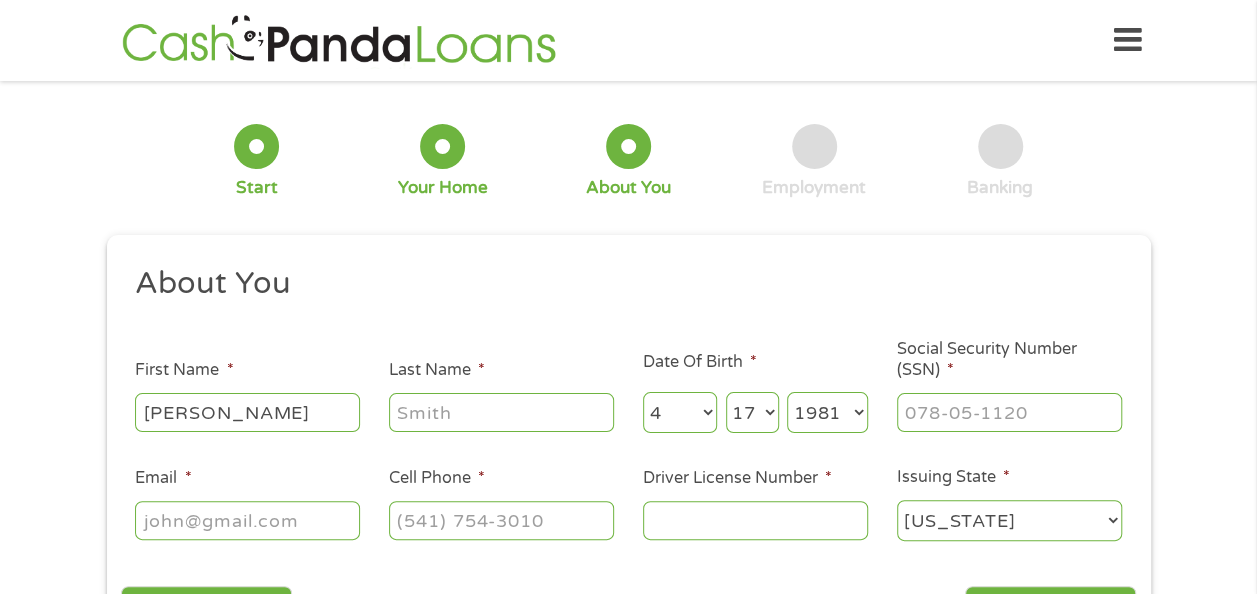 type on "[PERSON_NAME]" 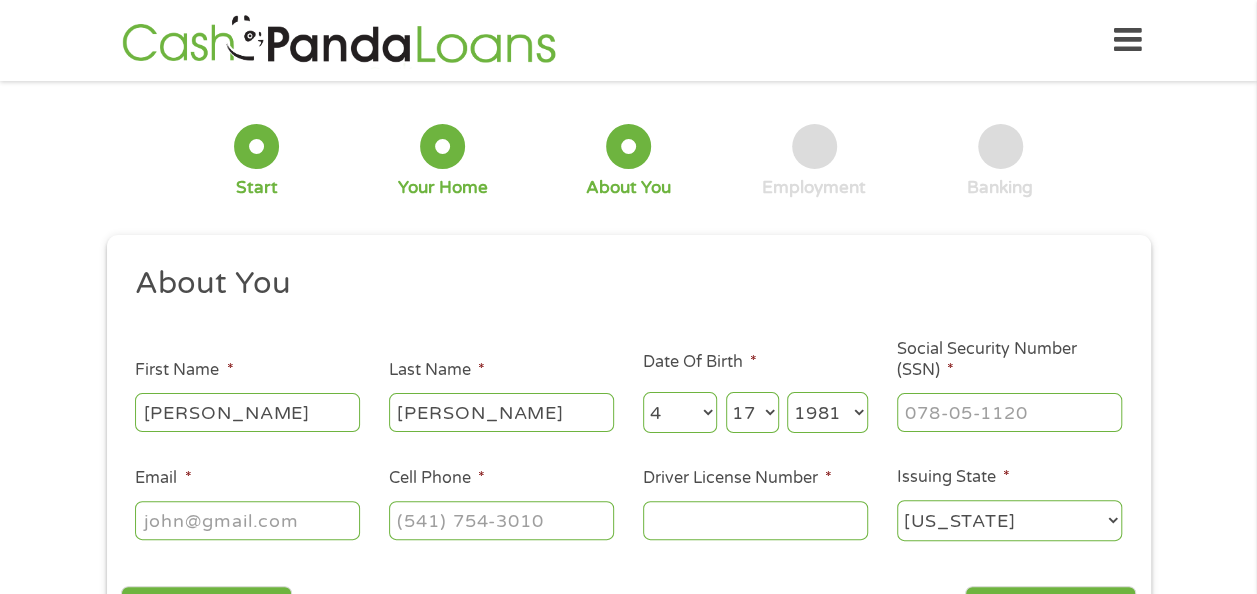 type on "[EMAIL_ADDRESS][DOMAIN_NAME]" 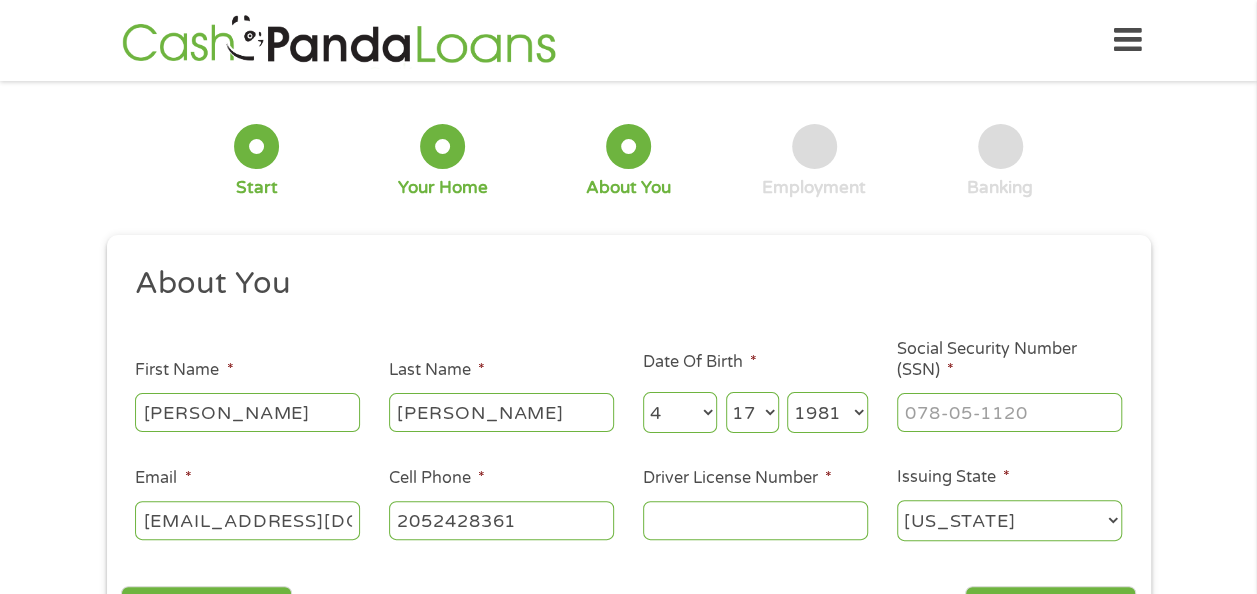 type on "[PHONE_NUMBER]" 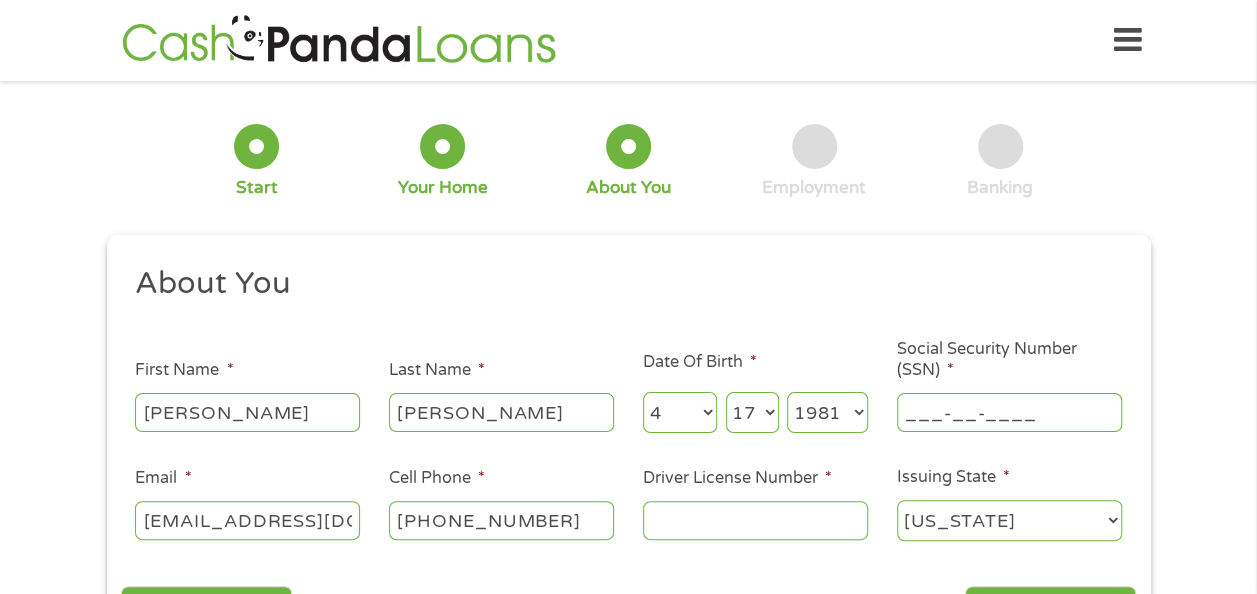 click on "___-__-____" at bounding box center [1009, 412] 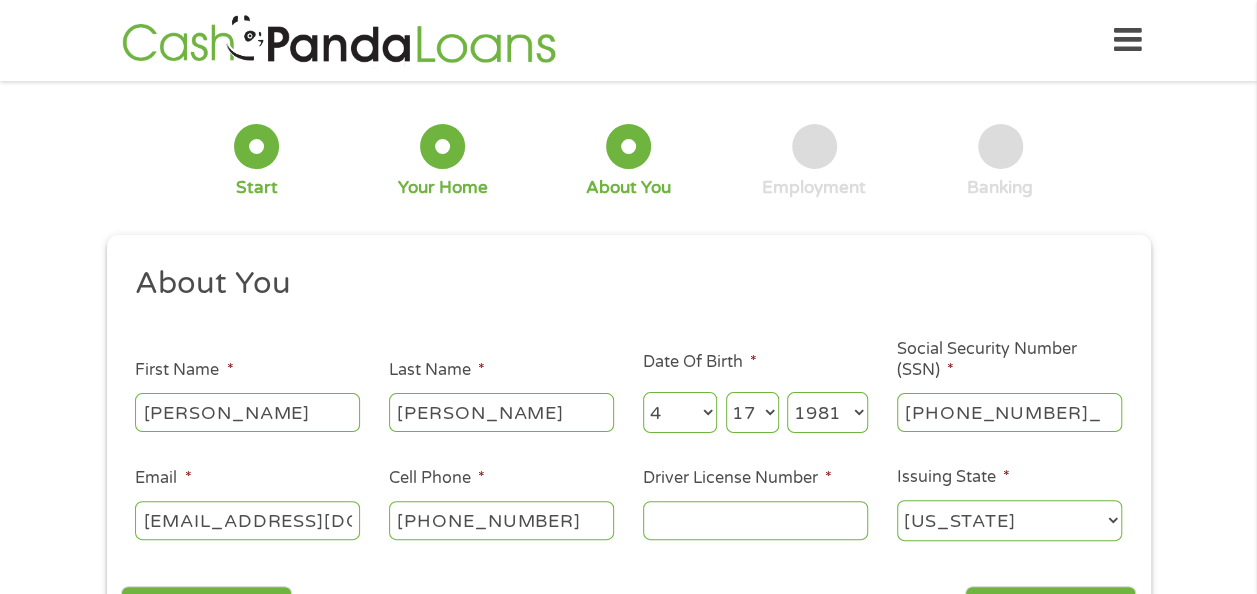 type on "124-70-5494" 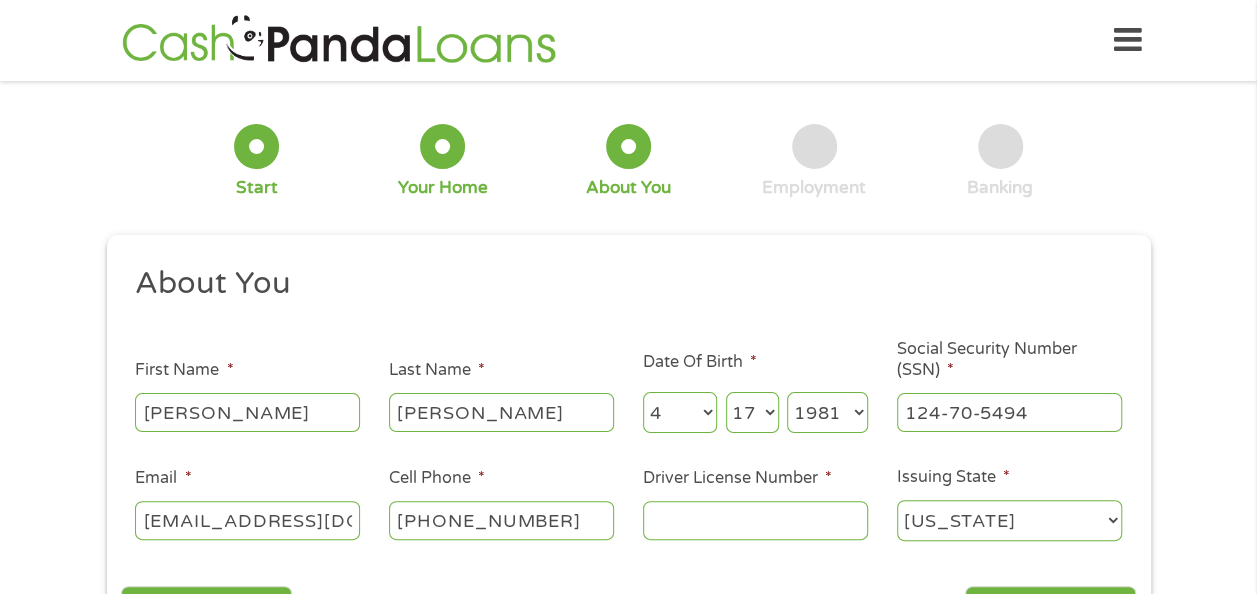 click on "Driver License Number *" at bounding box center [755, 520] 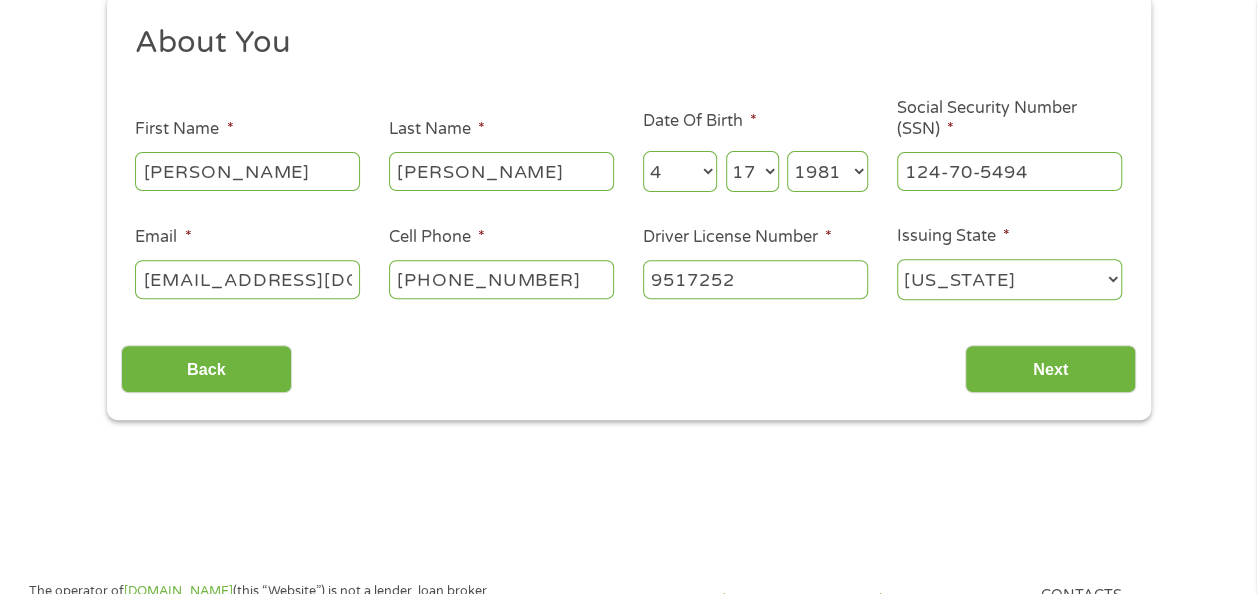 scroll, scrollTop: 300, scrollLeft: 0, axis: vertical 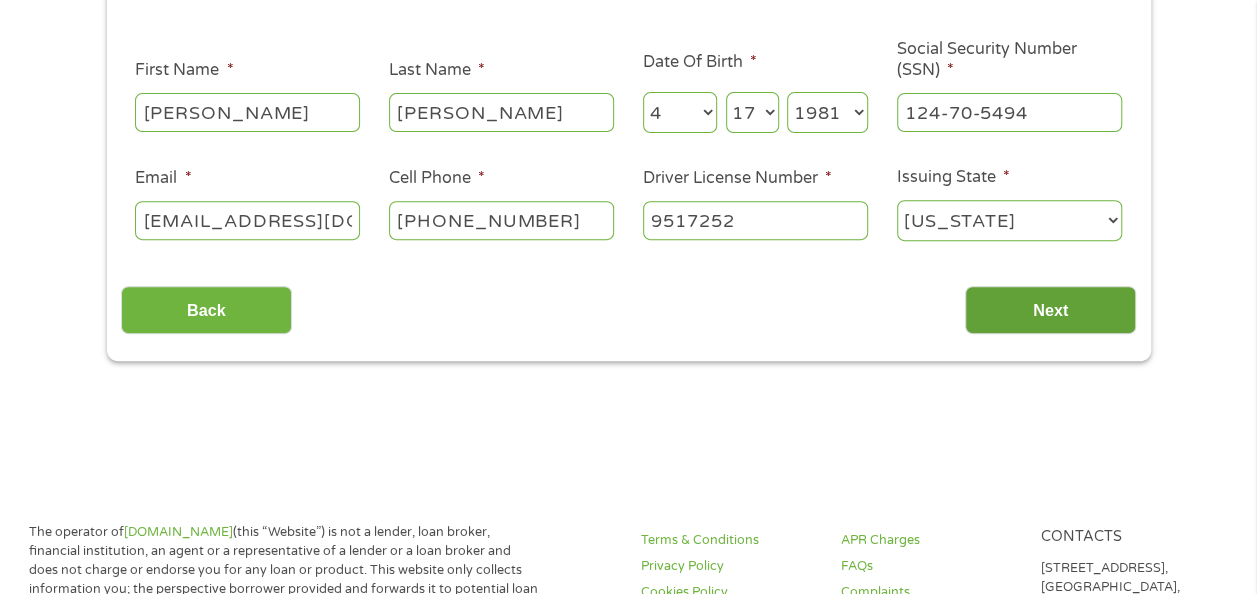 type on "9517252" 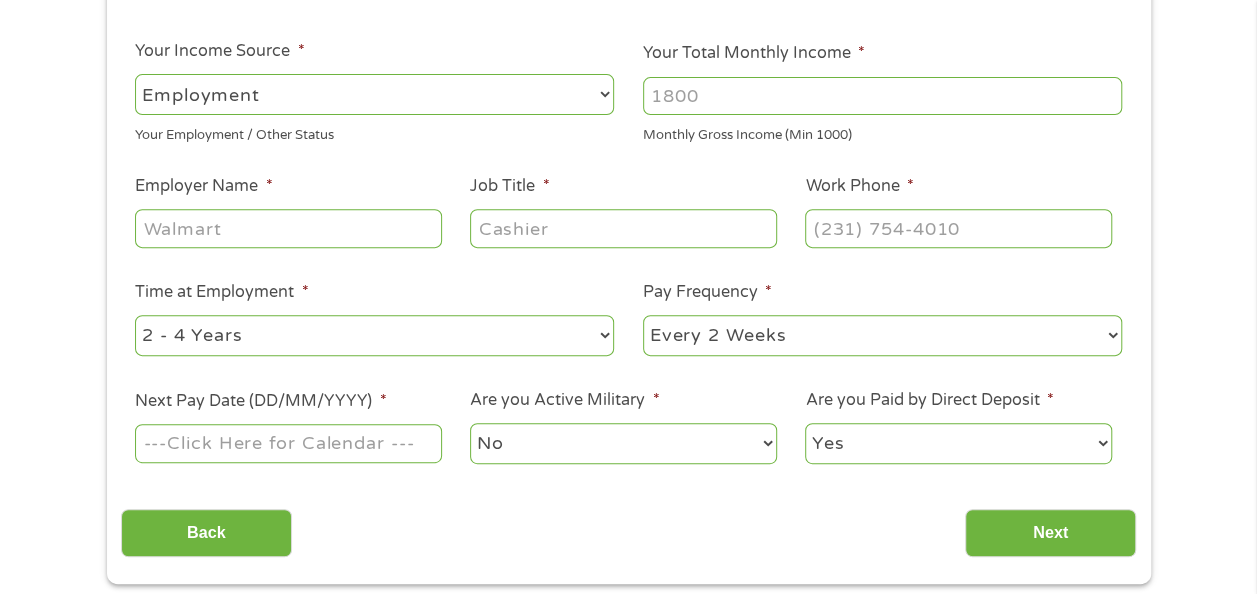 scroll, scrollTop: 8, scrollLeft: 8, axis: both 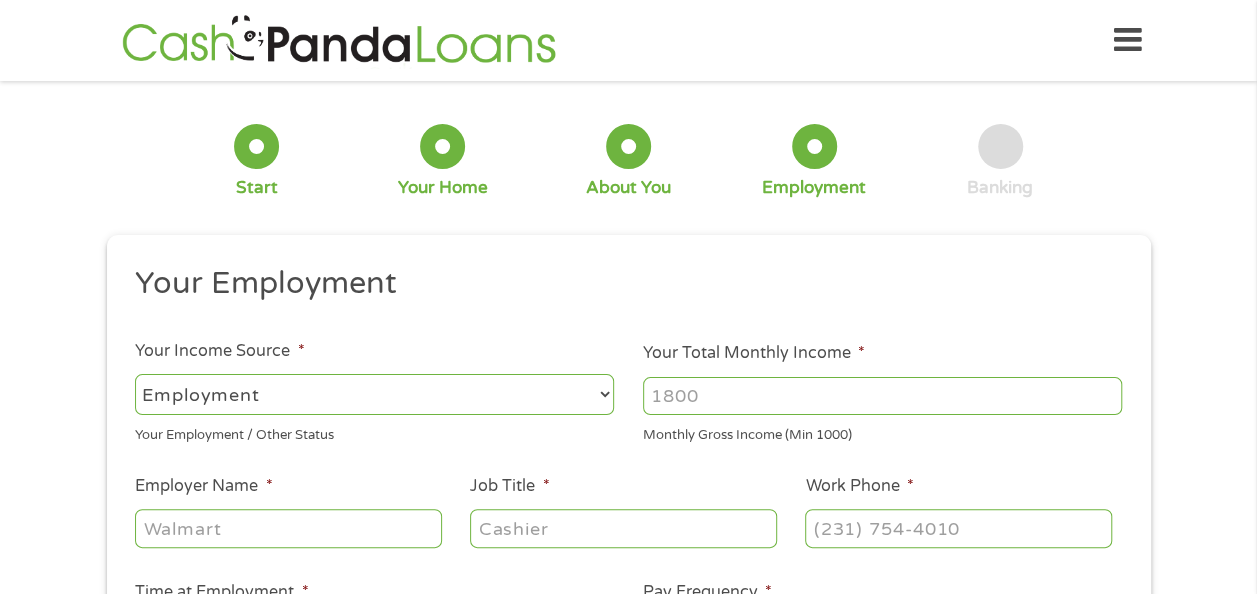 click on "Your Total Monthly Income *" at bounding box center (882, 396) 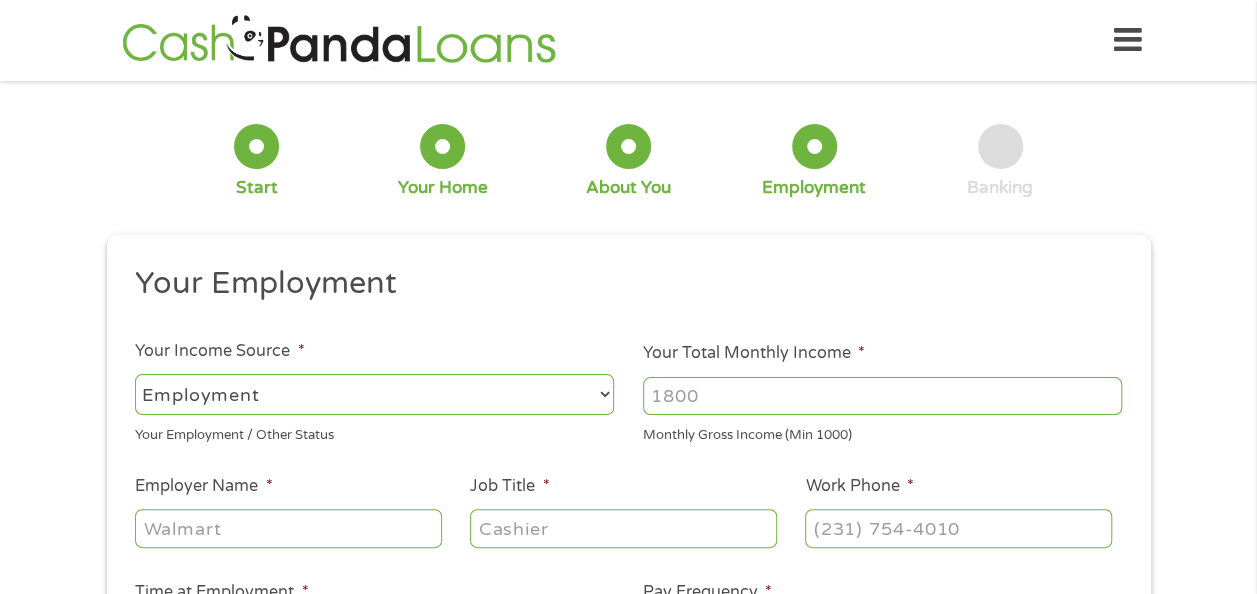 click on "Your Total Monthly Income *" at bounding box center [882, 396] 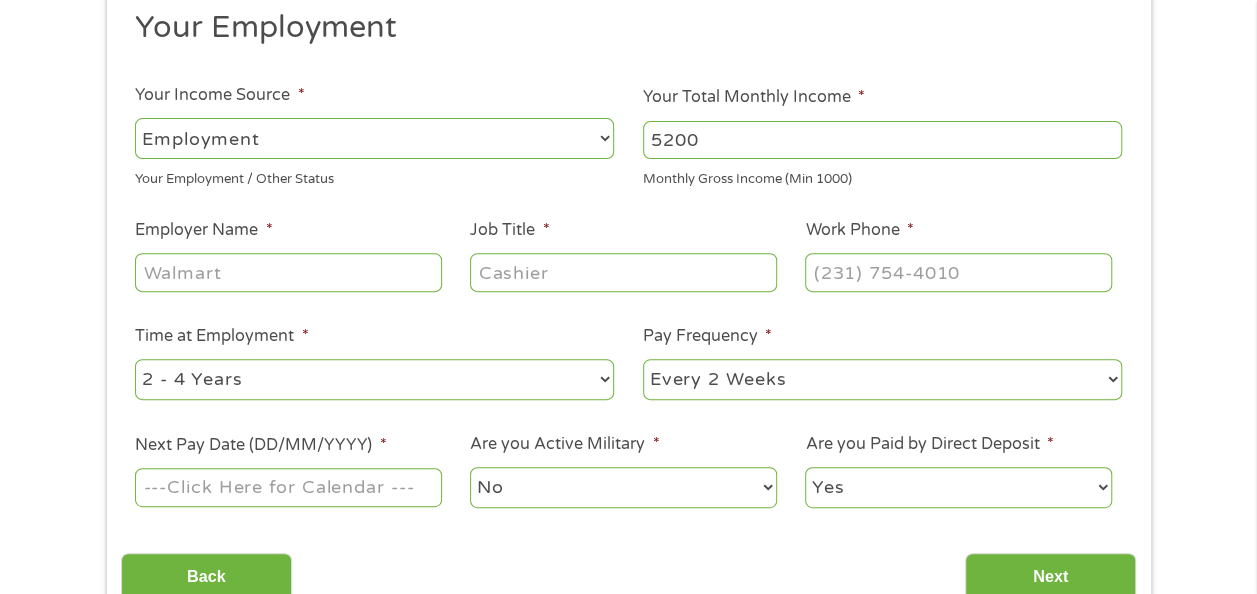 scroll, scrollTop: 300, scrollLeft: 0, axis: vertical 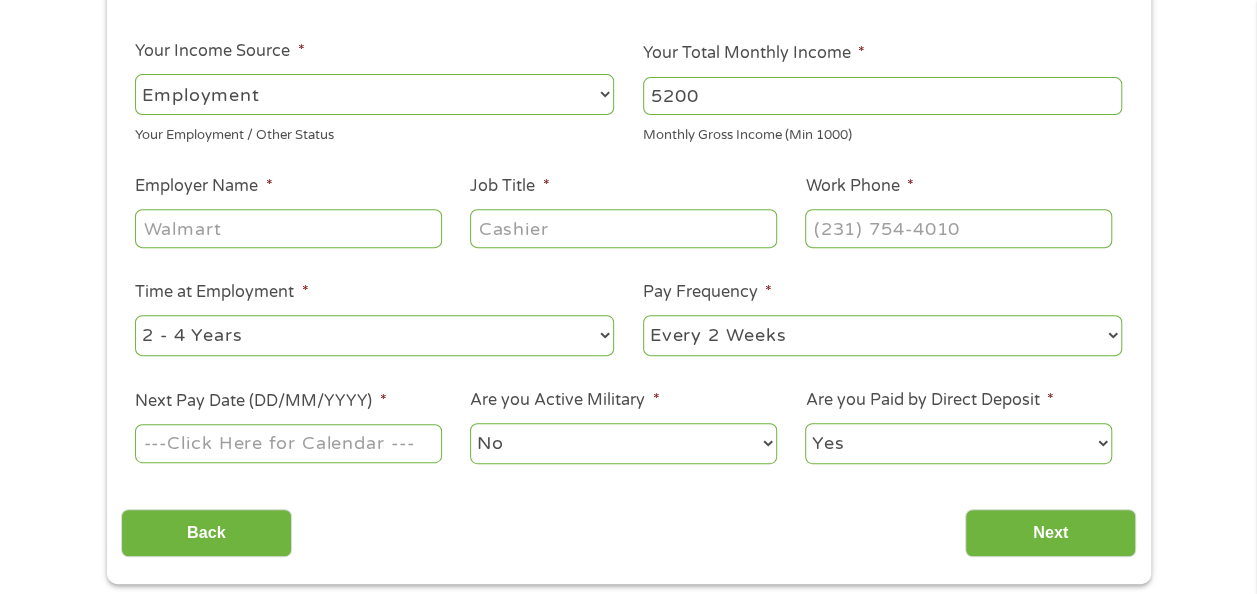 type on "5200" 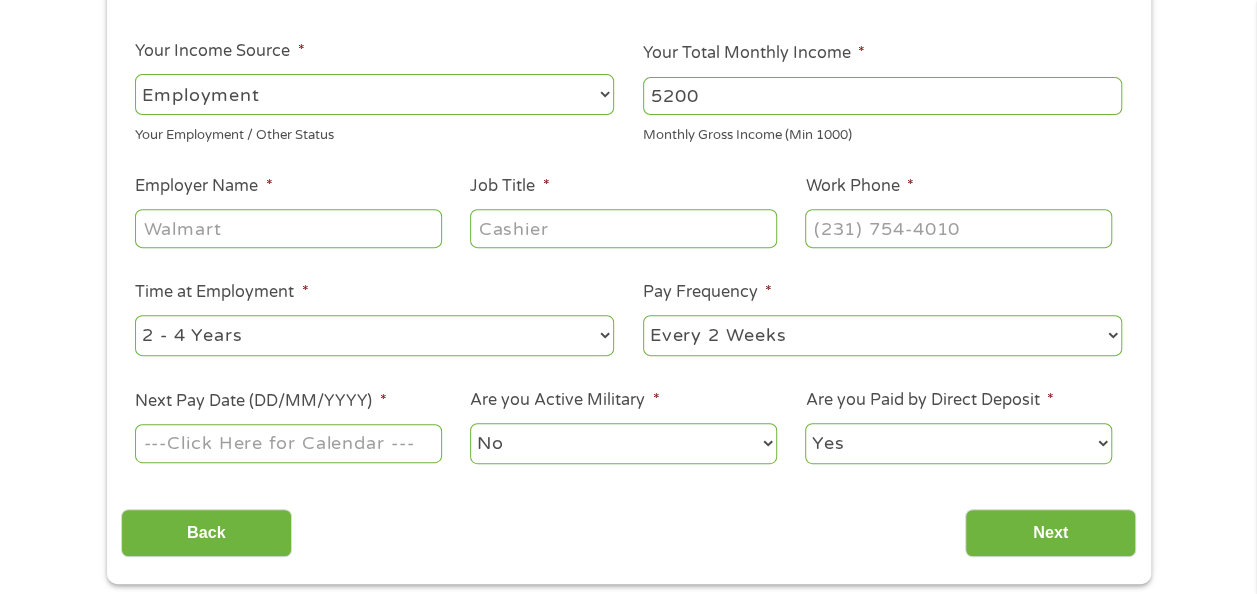 click on "Employer Name *" at bounding box center [288, 228] 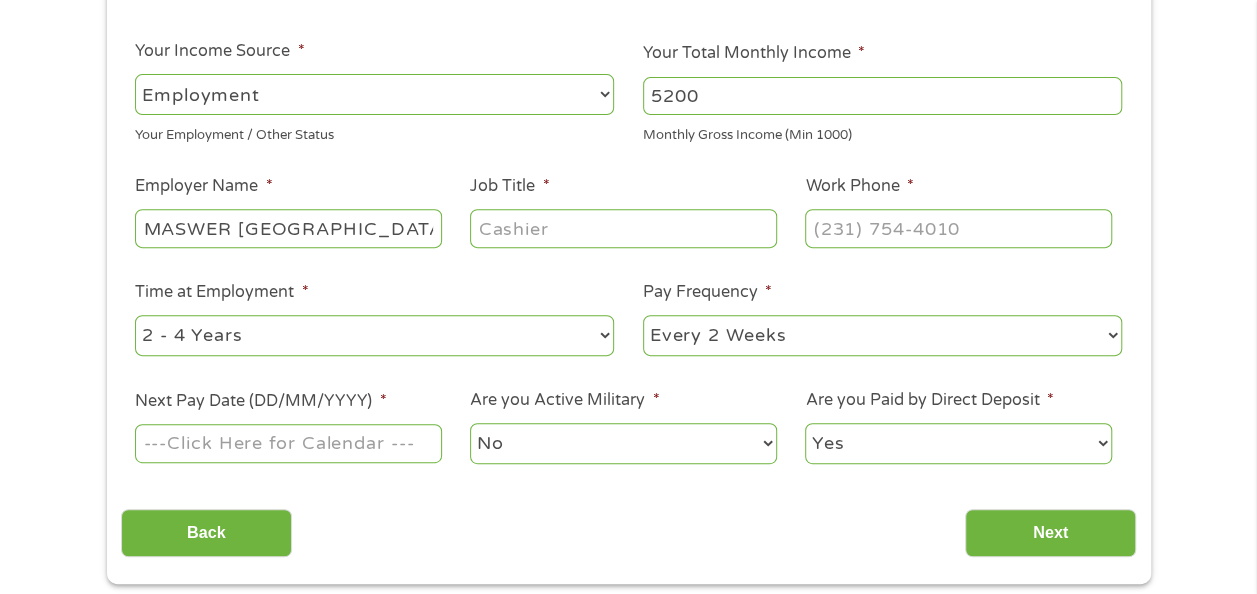 type on "MASWER [GEOGRAPHIC_DATA]" 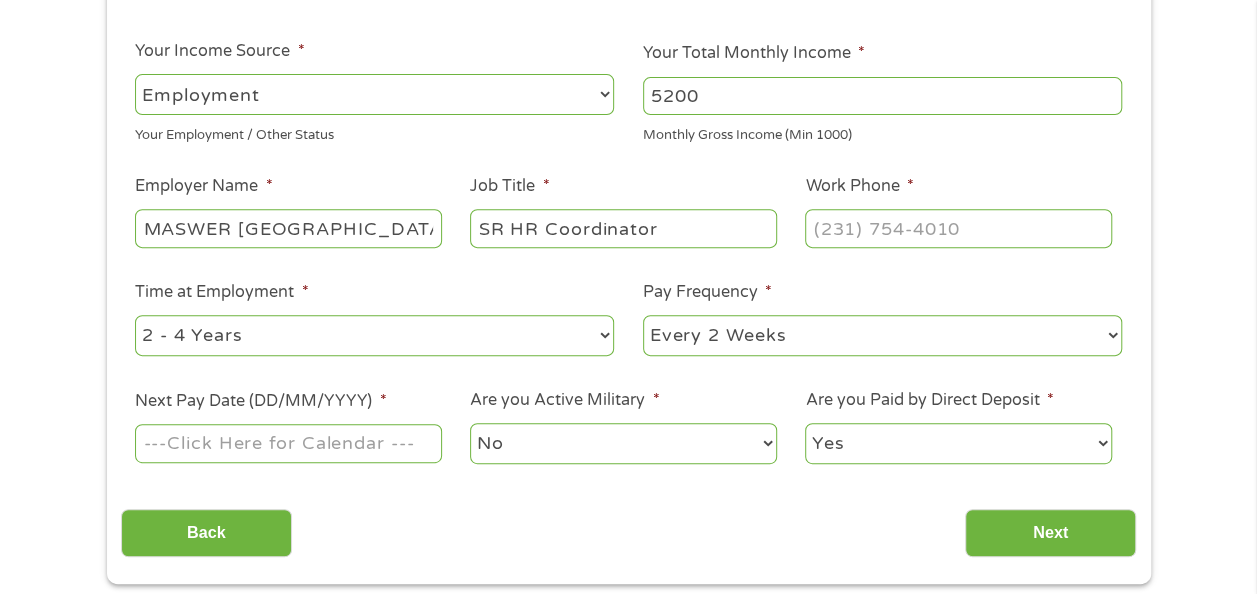 type on "SR HR Coordinator" 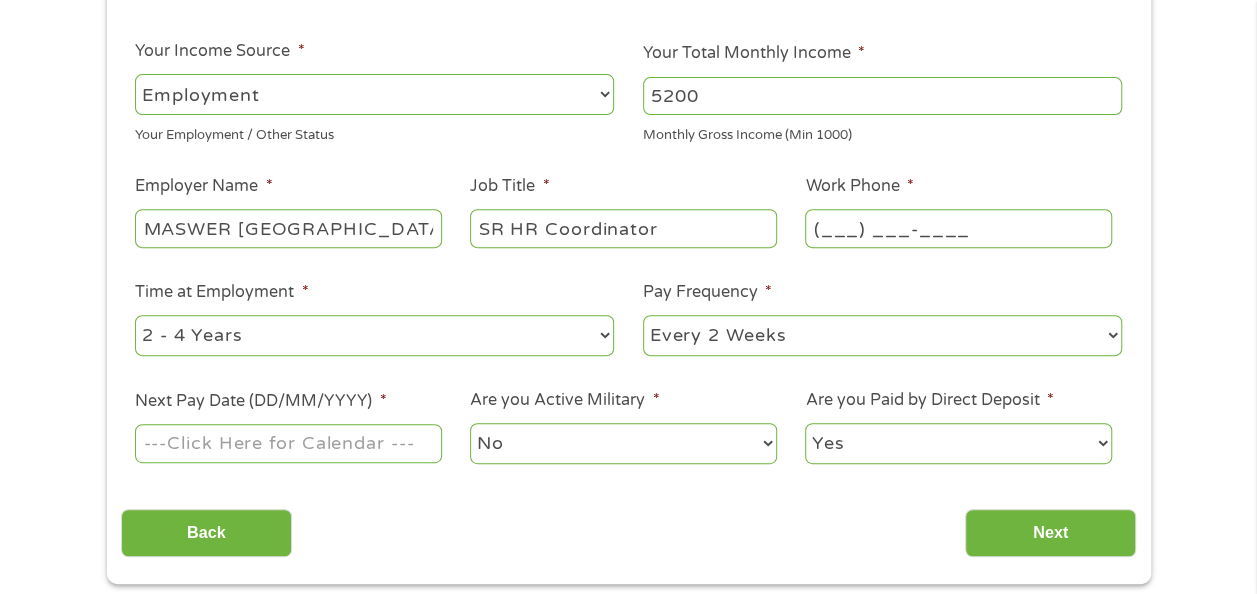 click on "(___) ___-____" at bounding box center (958, 228) 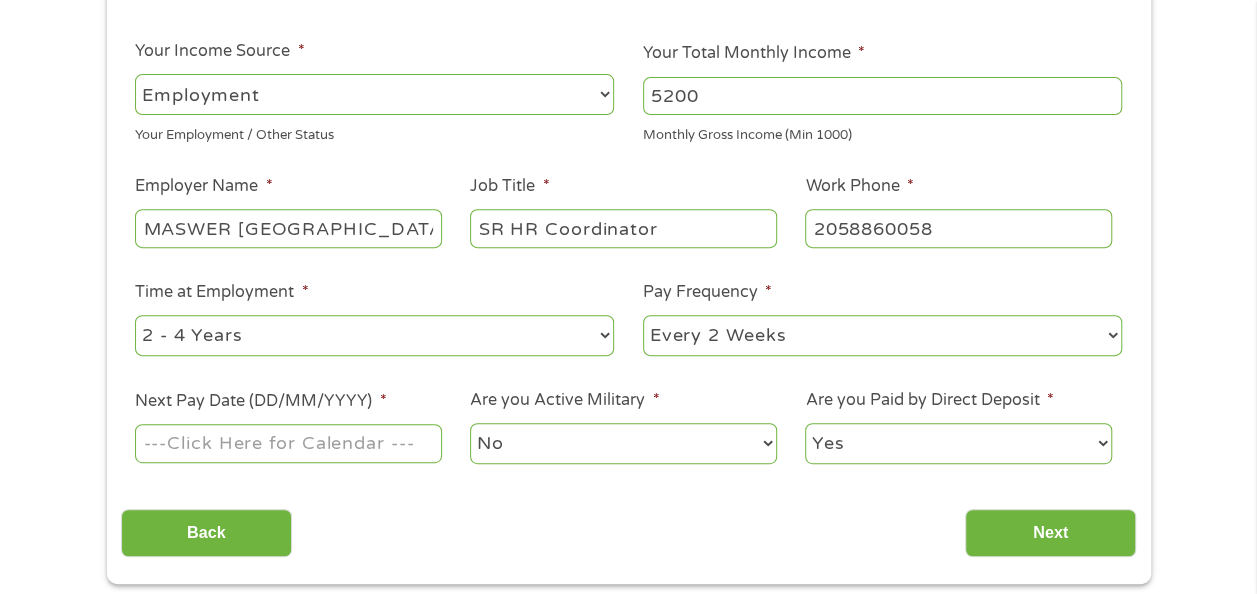 type on "[PHONE_NUMBER]" 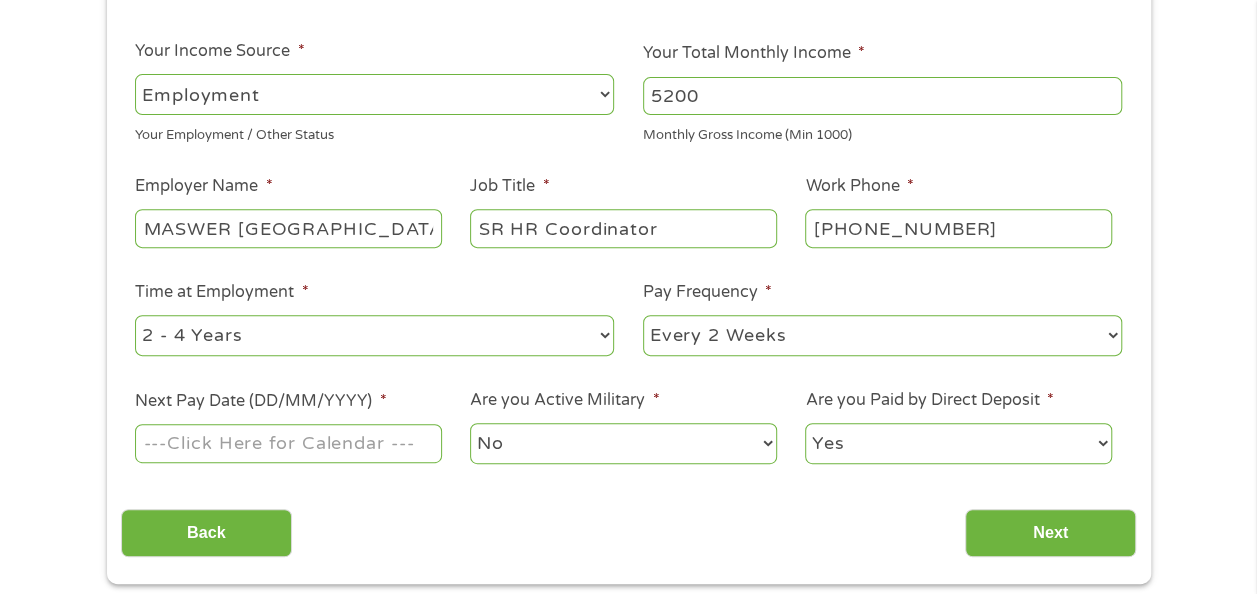 click on "--- Choose one --- Every 2 Weeks Every Week Monthly Semi-Monthly" at bounding box center [882, 335] 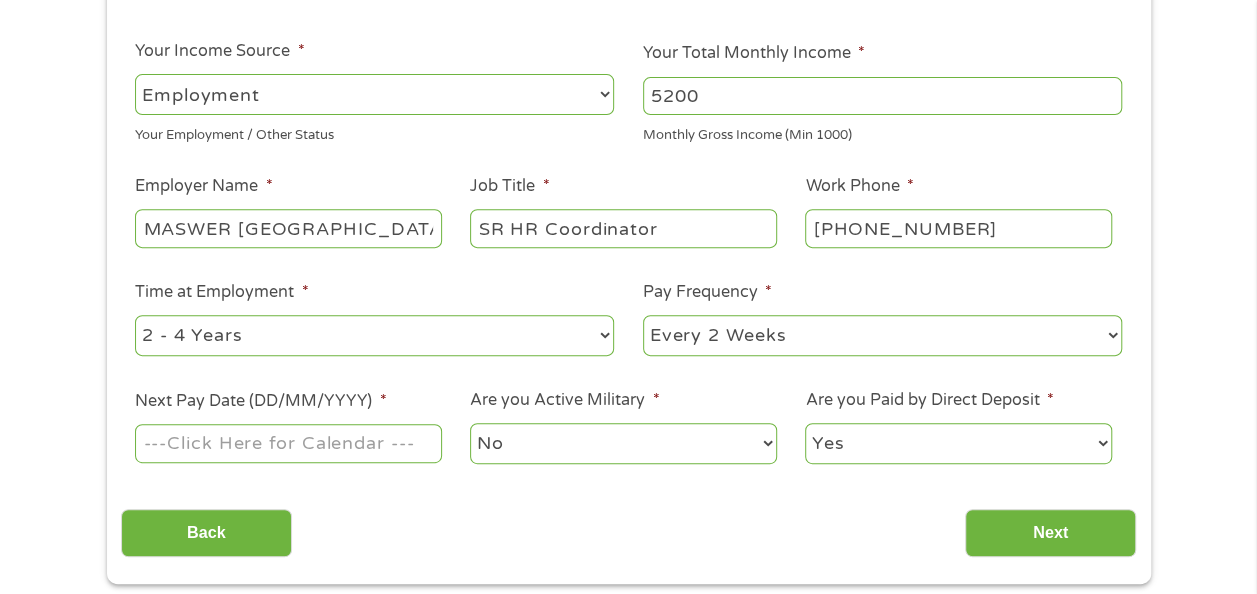 select on "weekly" 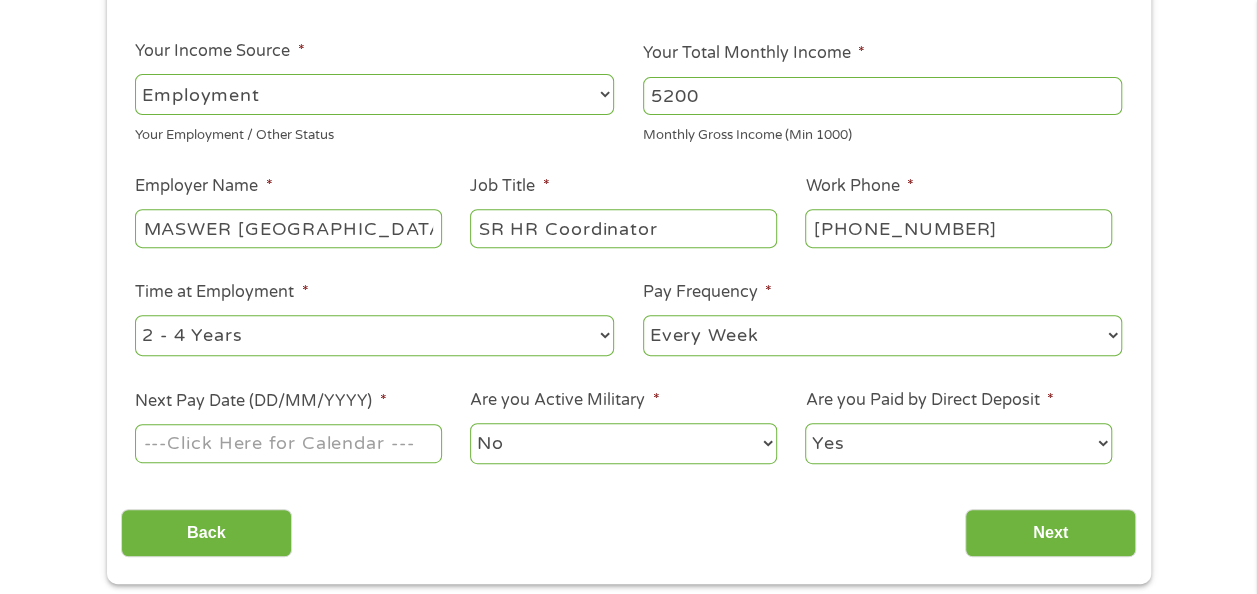 click on "--- Choose one --- Every 2 Weeks Every Week Monthly Semi-Monthly" at bounding box center (882, 335) 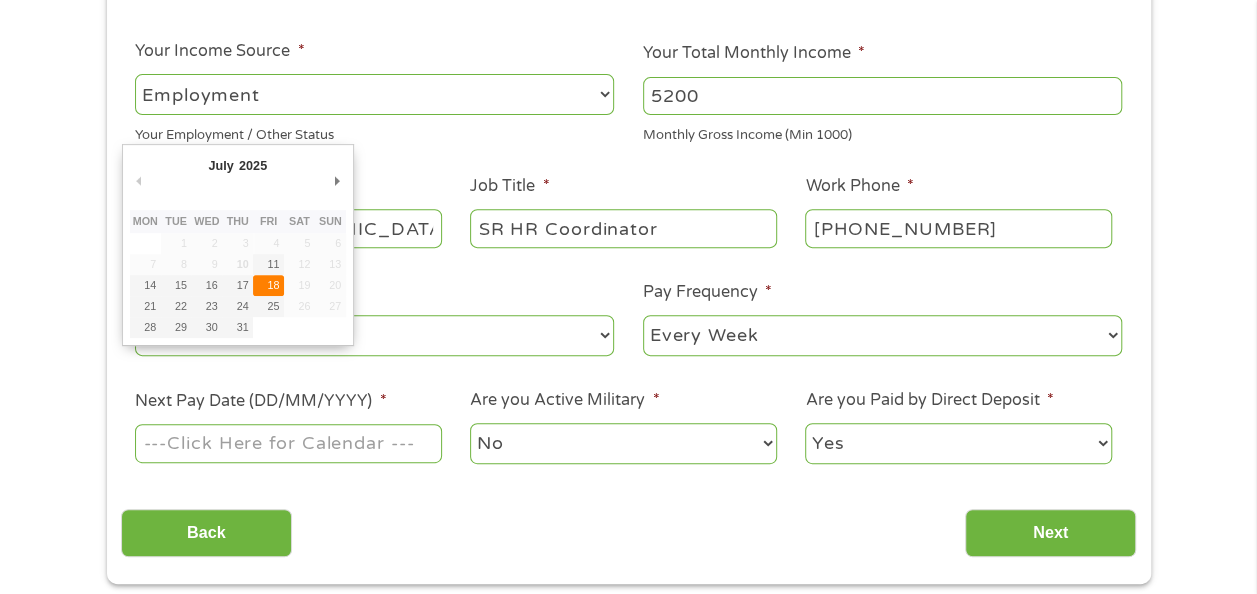 type on "[DATE]" 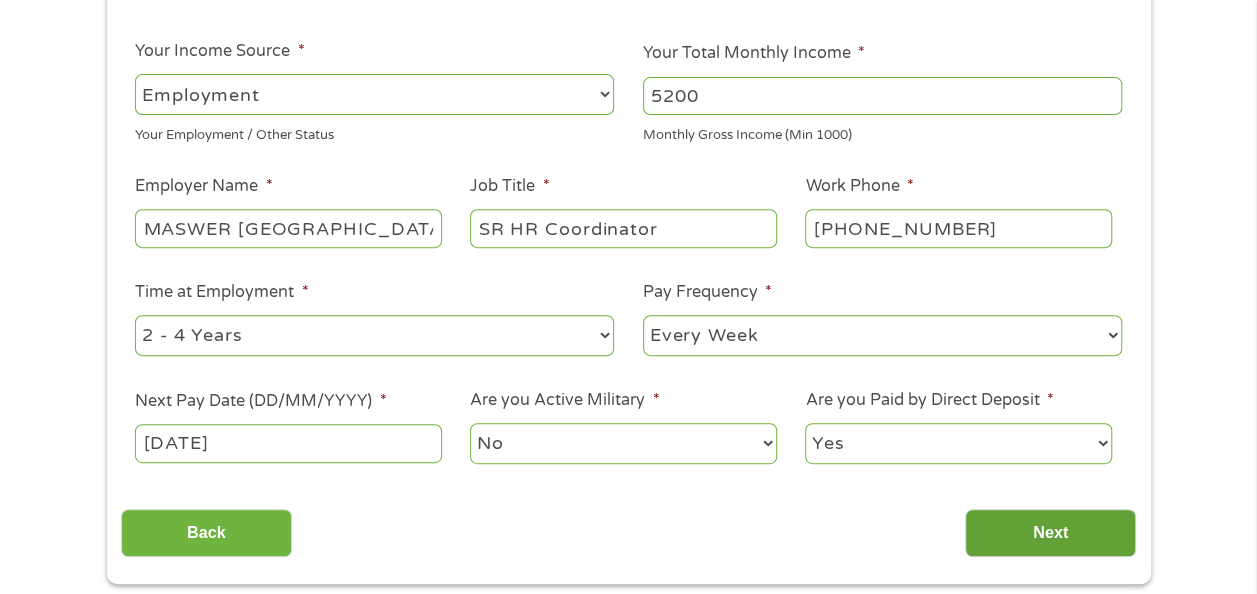 click on "Next" at bounding box center [1050, 533] 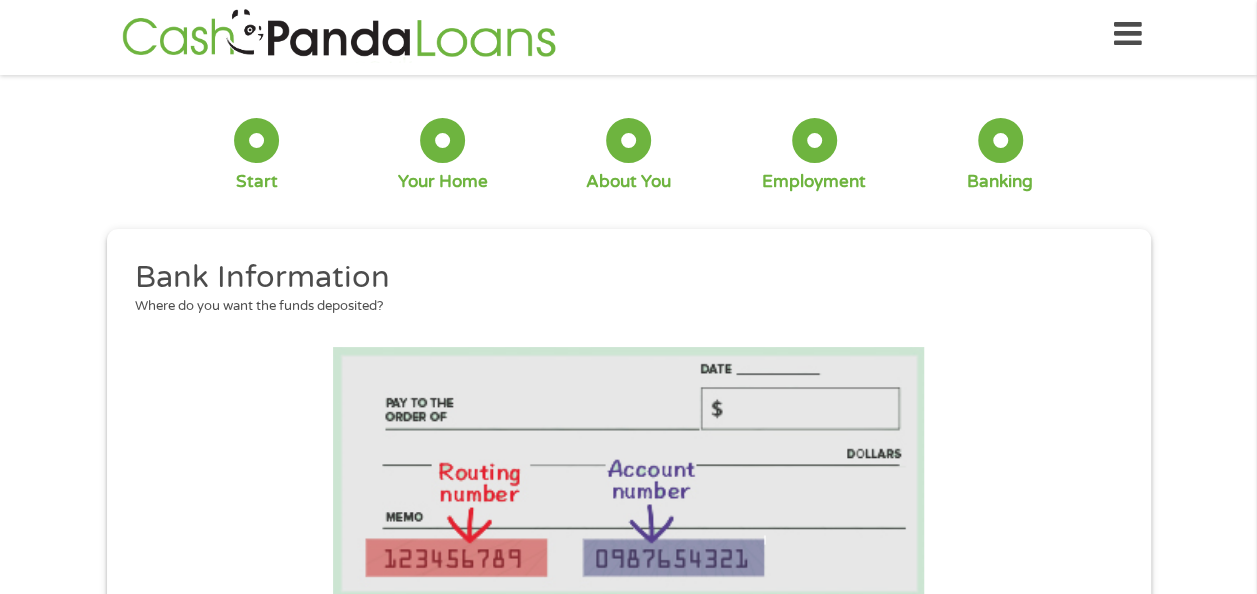 scroll, scrollTop: 0, scrollLeft: 0, axis: both 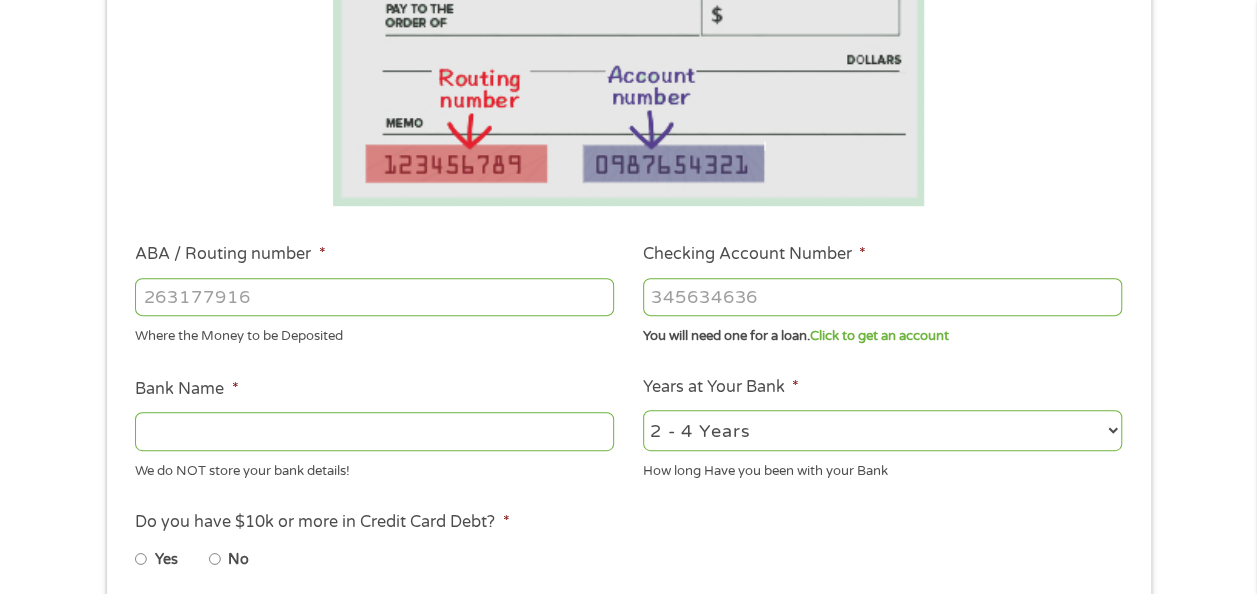 click on "ABA / Routing number *" at bounding box center [374, 297] 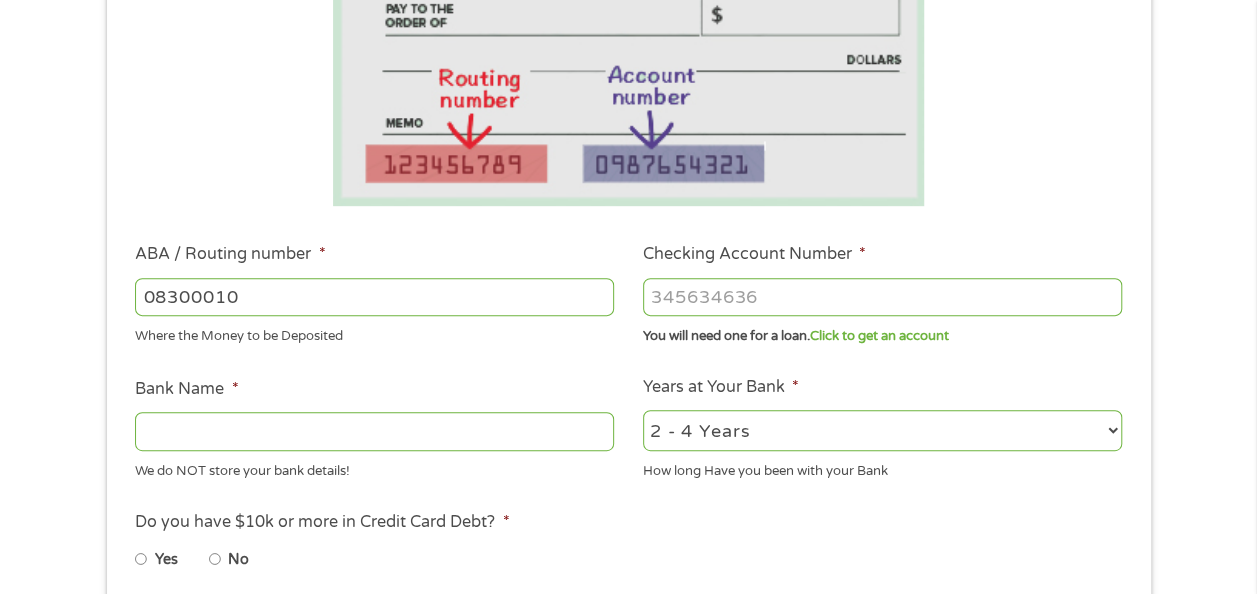 type on "083000108" 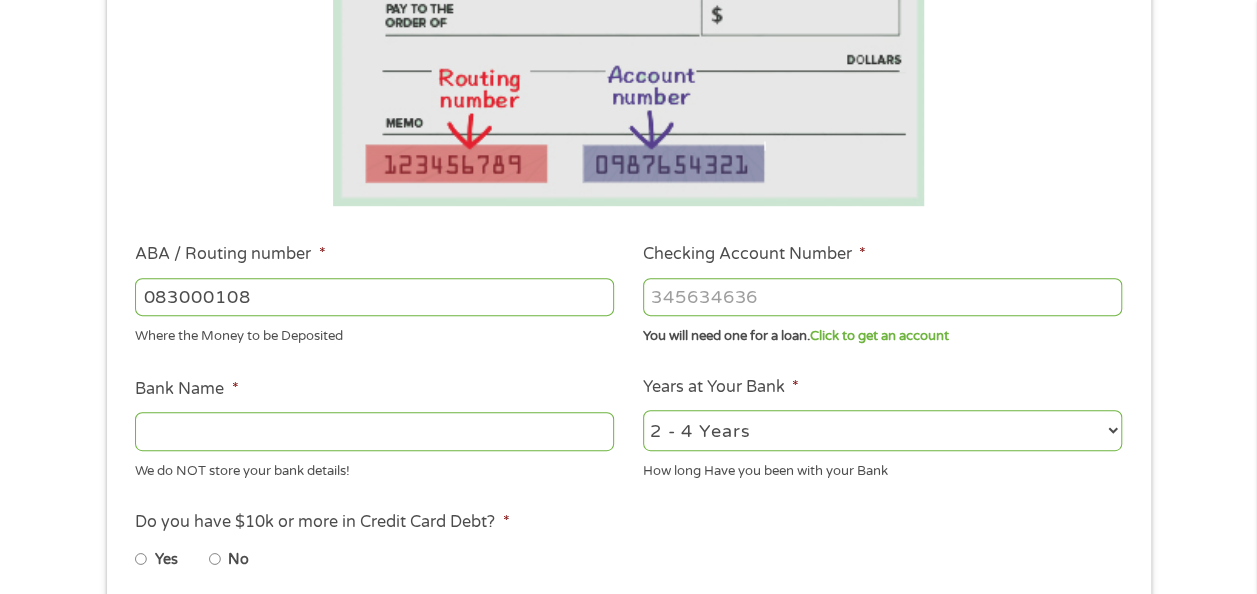 type on "PNC BANK [US_STATE] INC" 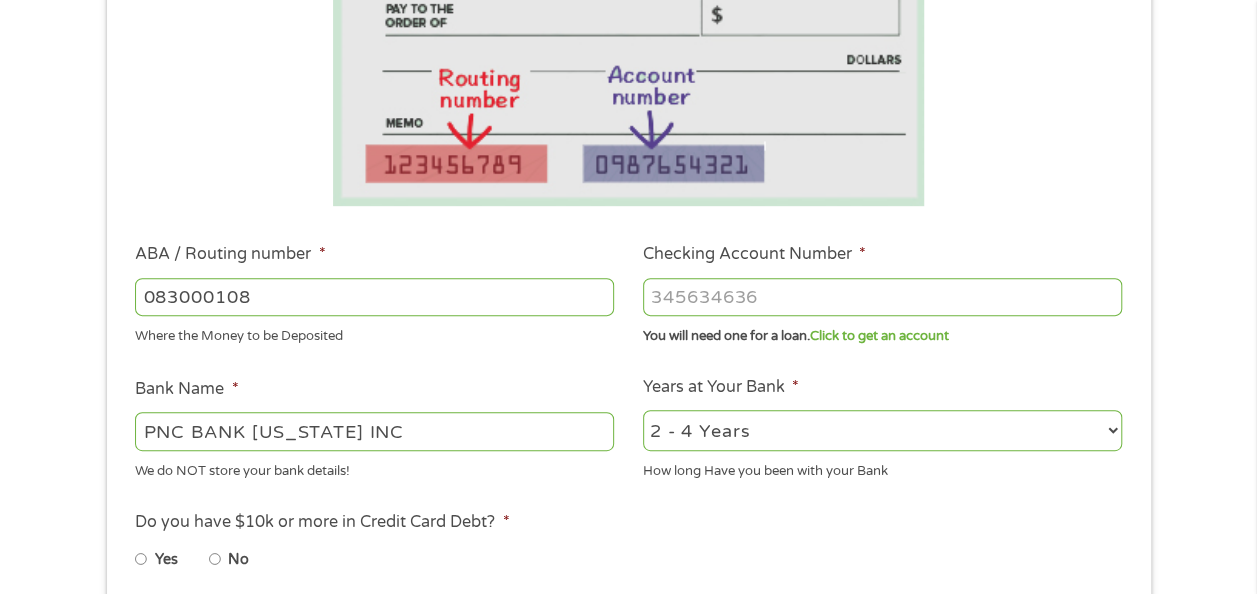 type on "083000108" 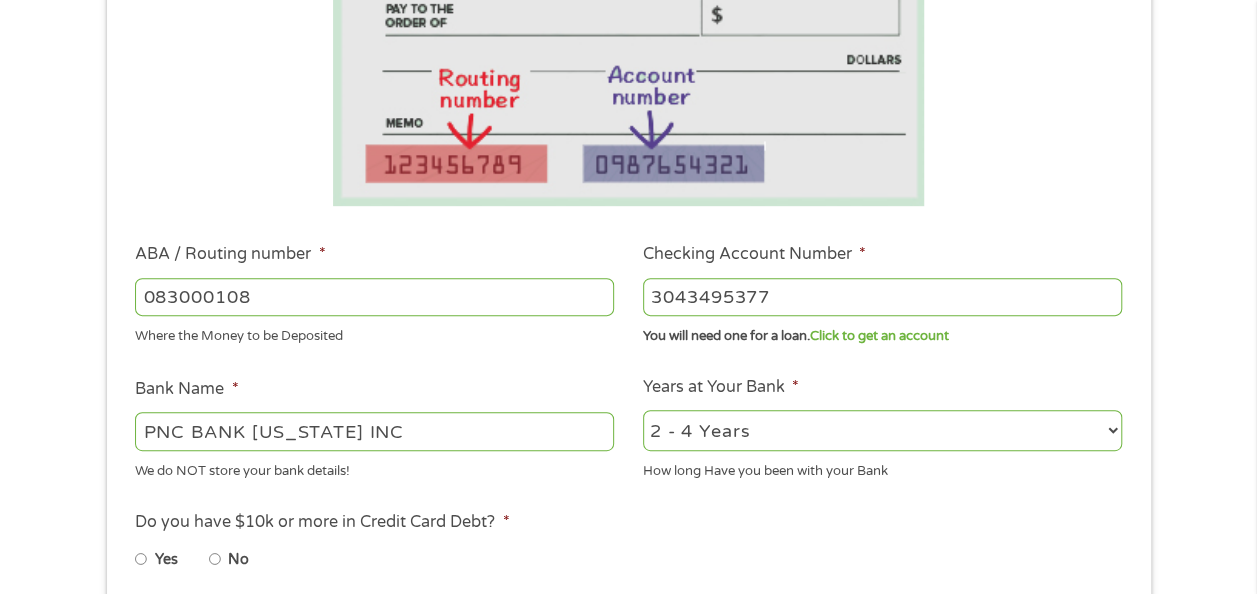type on "3043495377" 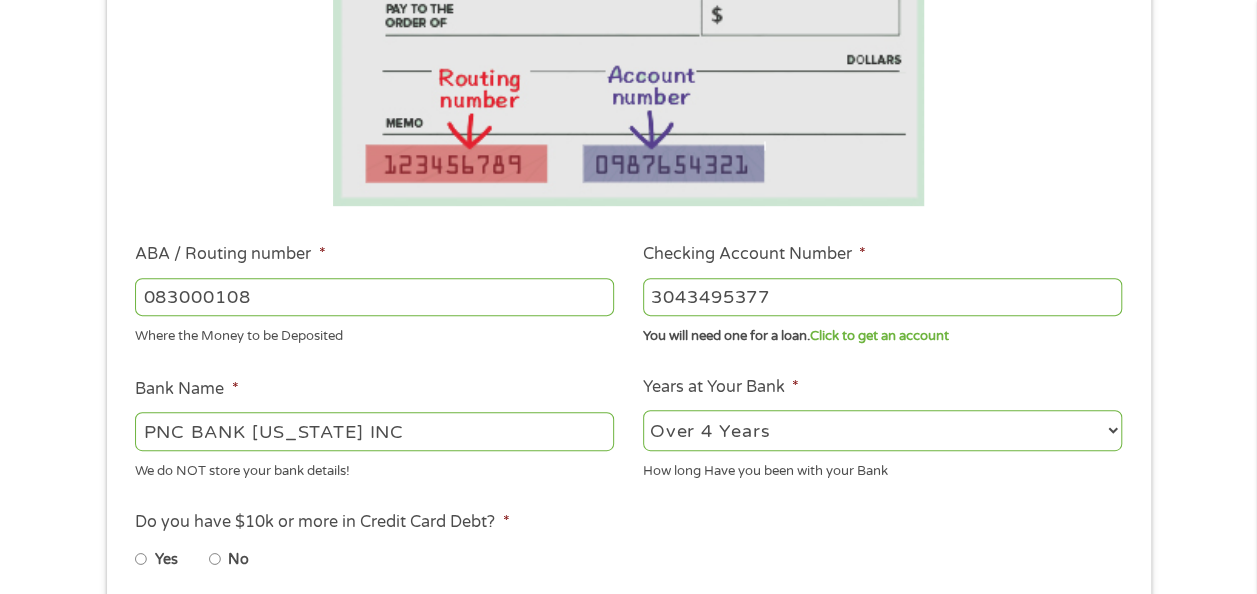 click on "2 - 4 Years 6 - 12 Months 1 - 2 Years Over 4 Years" at bounding box center [882, 430] 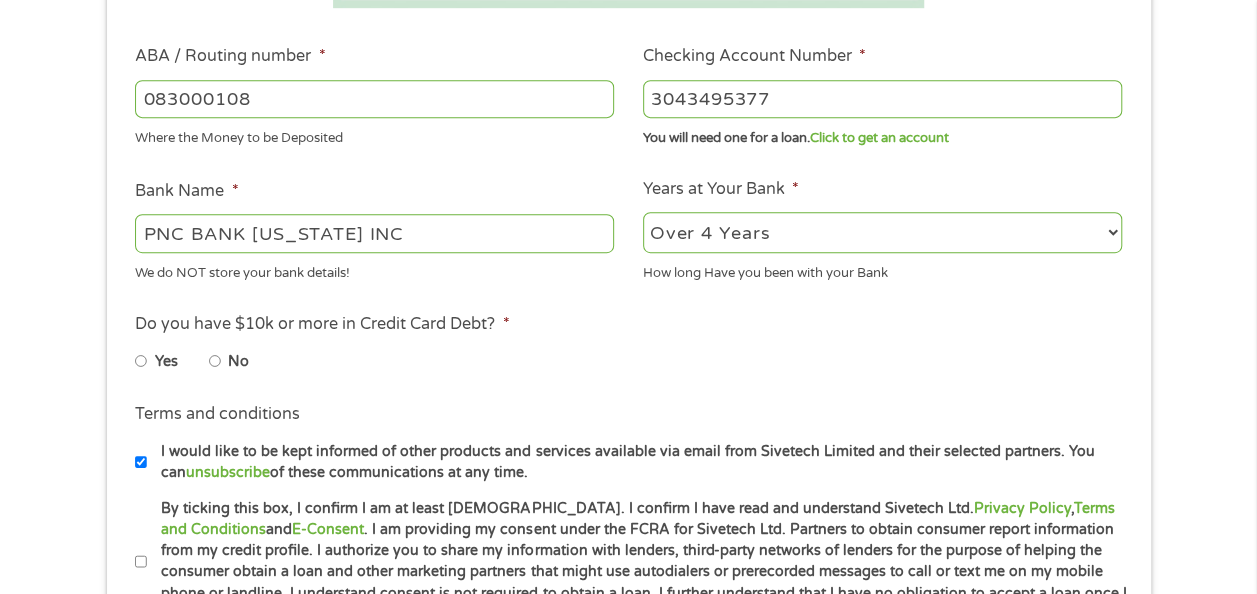 scroll, scrollTop: 600, scrollLeft: 0, axis: vertical 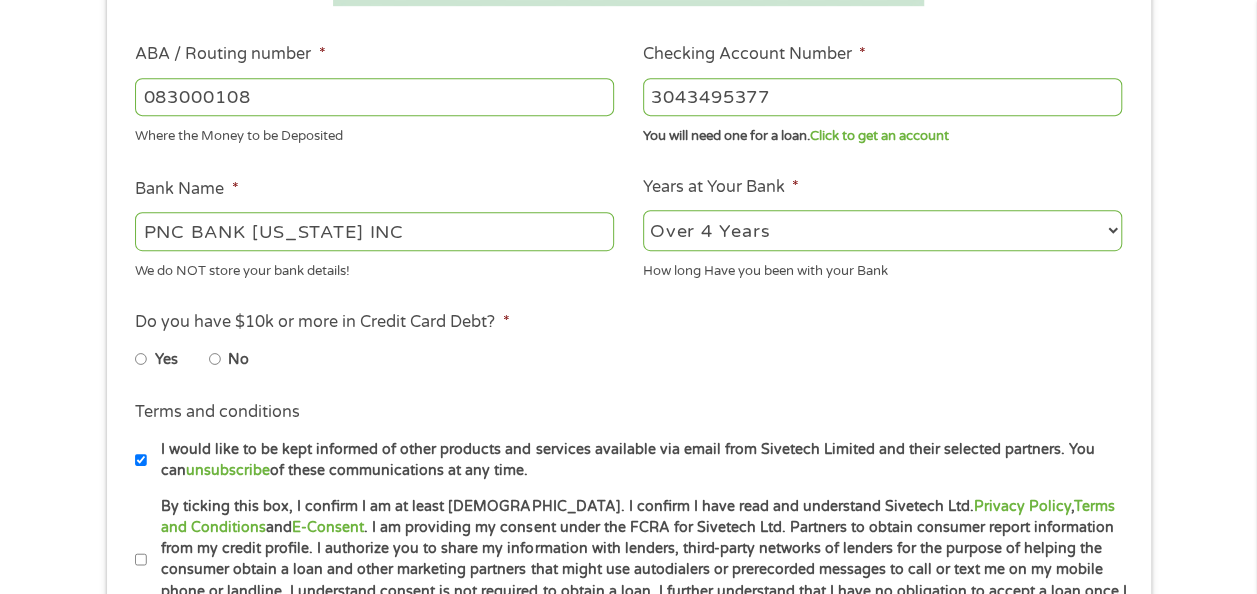 click on "Yes" at bounding box center [172, 359] 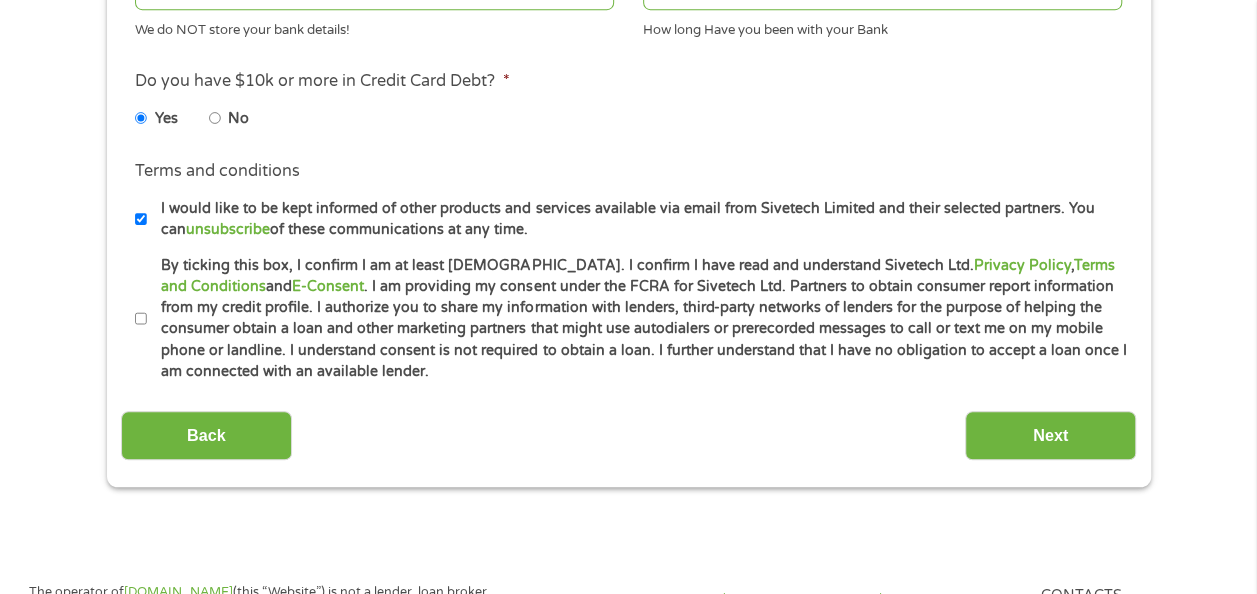 scroll, scrollTop: 900, scrollLeft: 0, axis: vertical 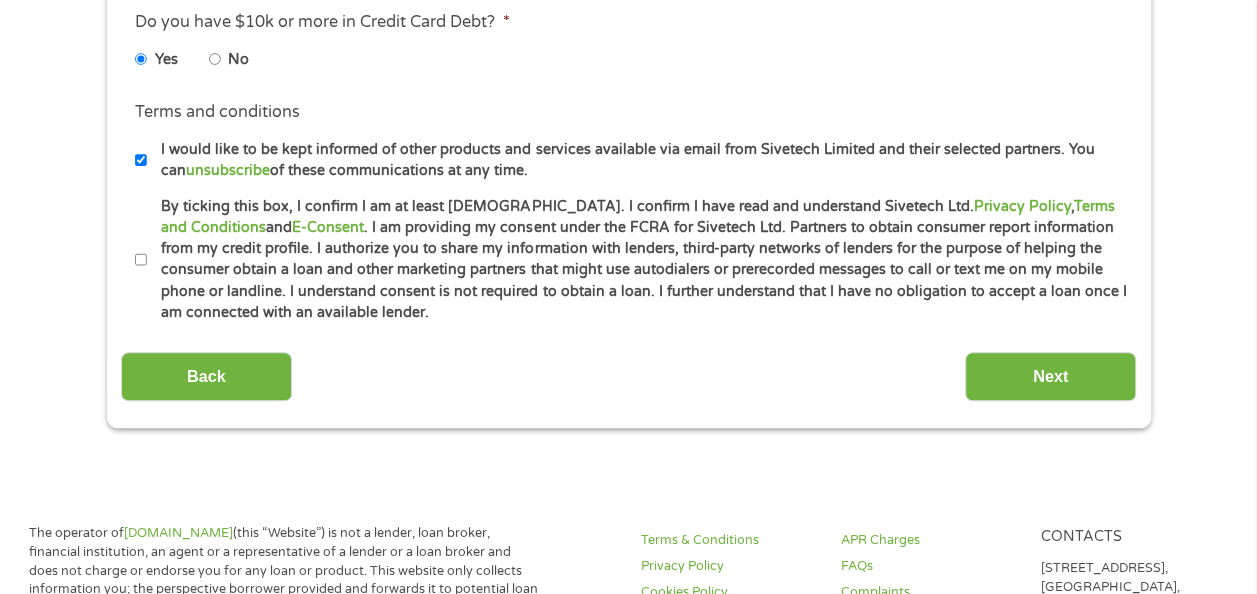 click on "No" at bounding box center (215, 59) 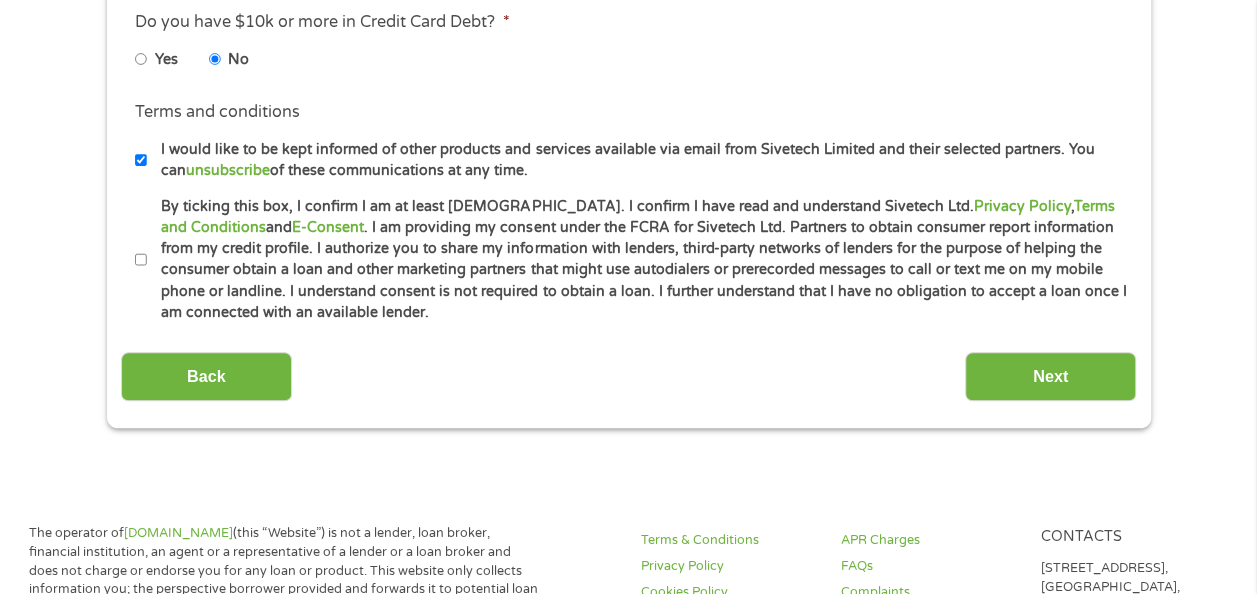 click on "I would like to be kept informed of other products and services available via email from Sivetech Limited and their selected partners. You can   unsubscribe   of these communications at any time." at bounding box center [141, 160] 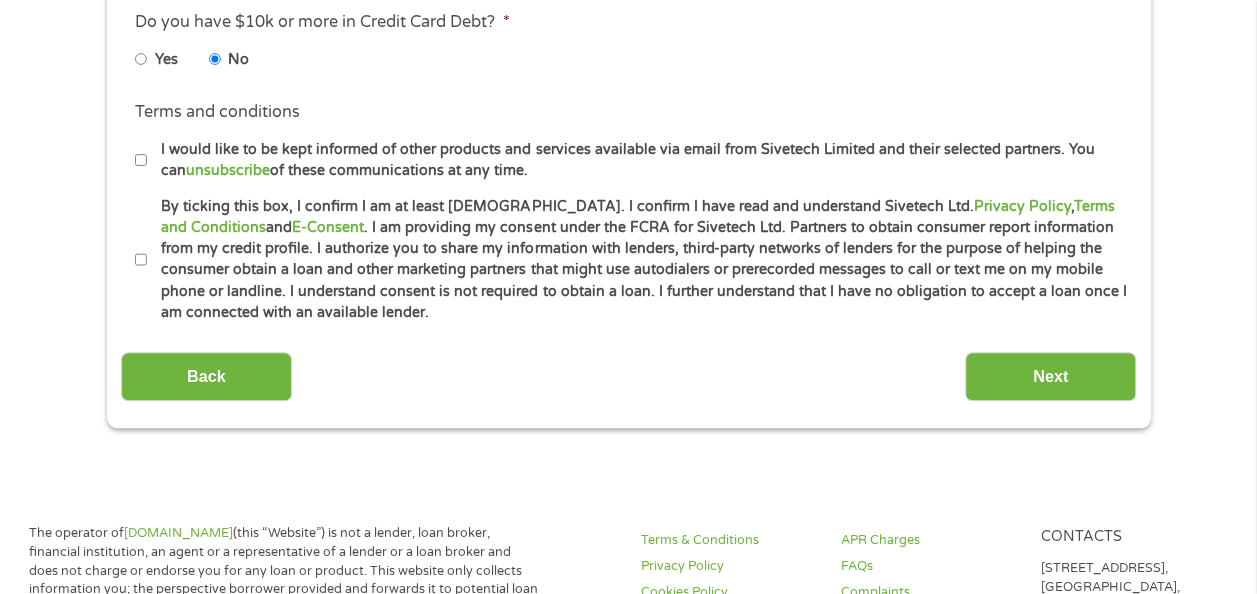 click on "By ticking this box, I confirm I am at least [DEMOGRAPHIC_DATA]. I confirm I have read and understand Sivetech Ltd.  Privacy Policy ,  Terms and Conditions  and  E-Consent . I am providing my consent under the FCRA for Sivetech Ltd. Partners to obtain consumer report information from my credit profile. I authorize you to share my information with lenders, third-party networks of lenders for the purpose of helping the consumer obtain a loan and other marketing partners that might use autodialers or prerecorded messages to call or text me on my mobile phone or landline. I understand consent is not required to obtain a loan. I further understand that I have no obligation to accept a loan once I am connected with an available lender." at bounding box center (141, 260) 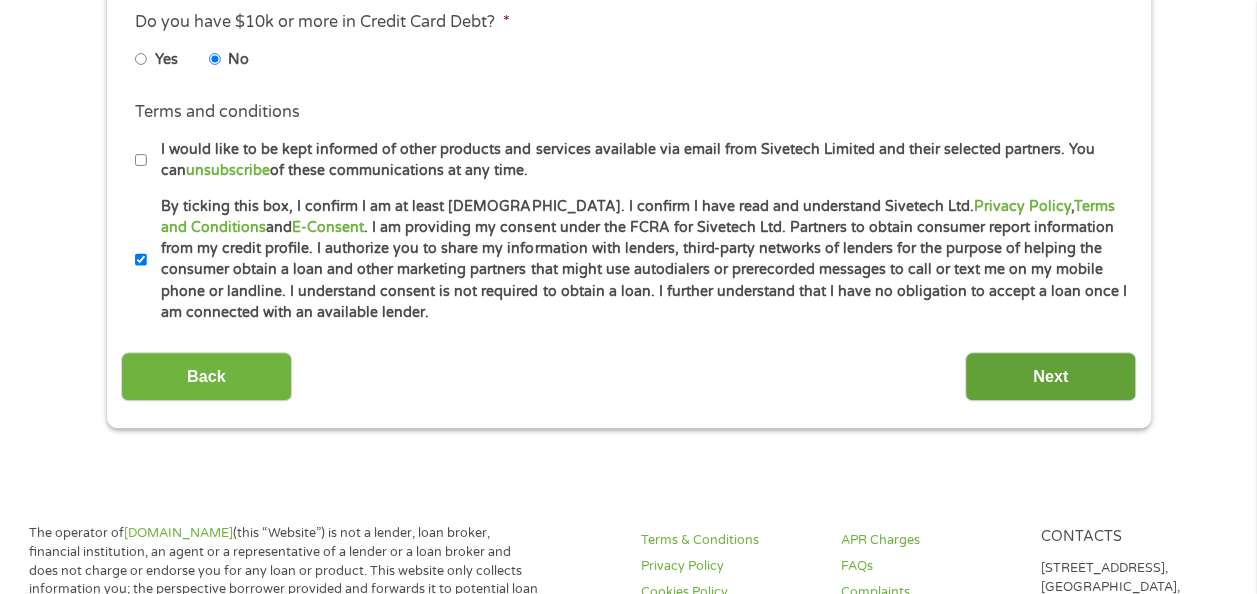 click on "Next" at bounding box center (1050, 376) 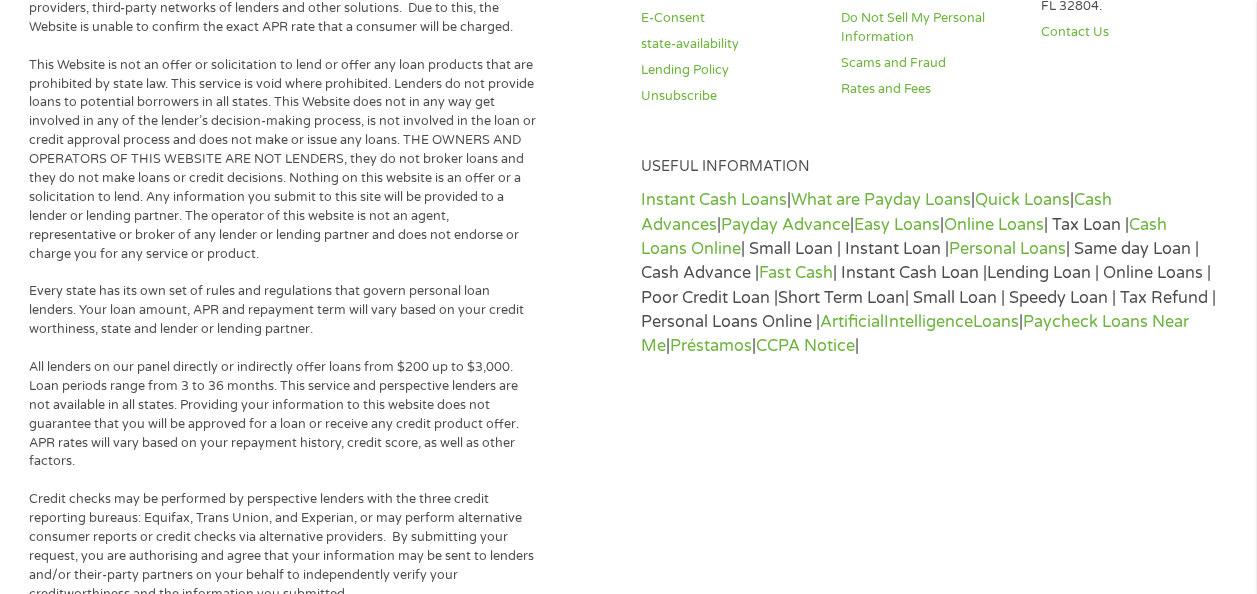 scroll, scrollTop: 8, scrollLeft: 8, axis: both 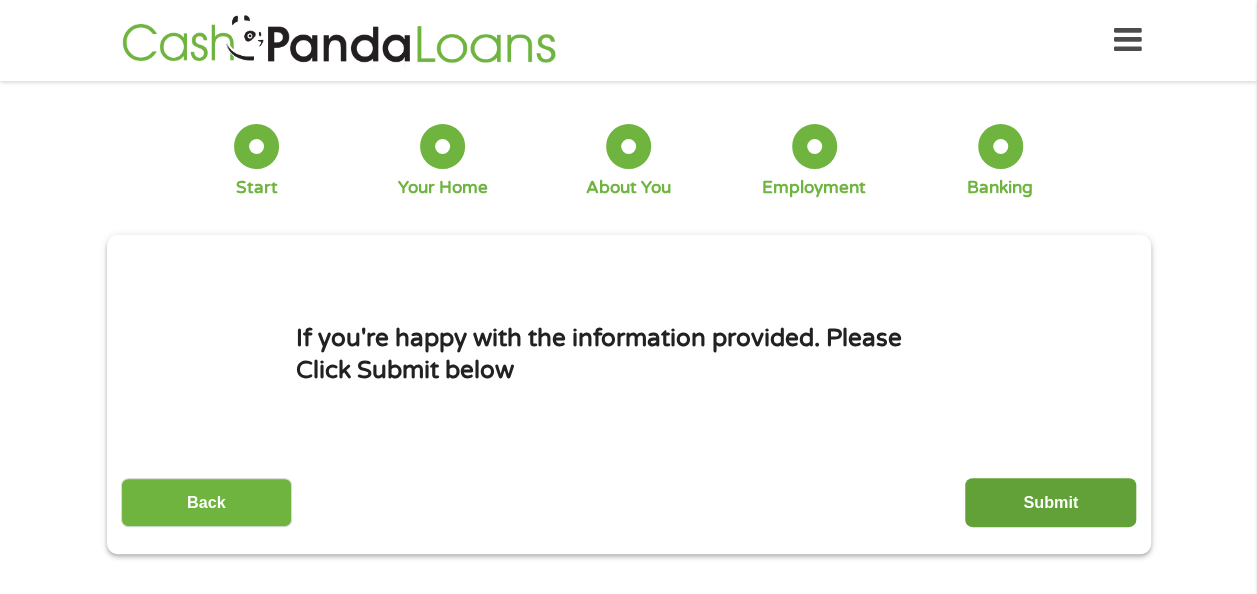 click on "Submit" at bounding box center [1050, 502] 